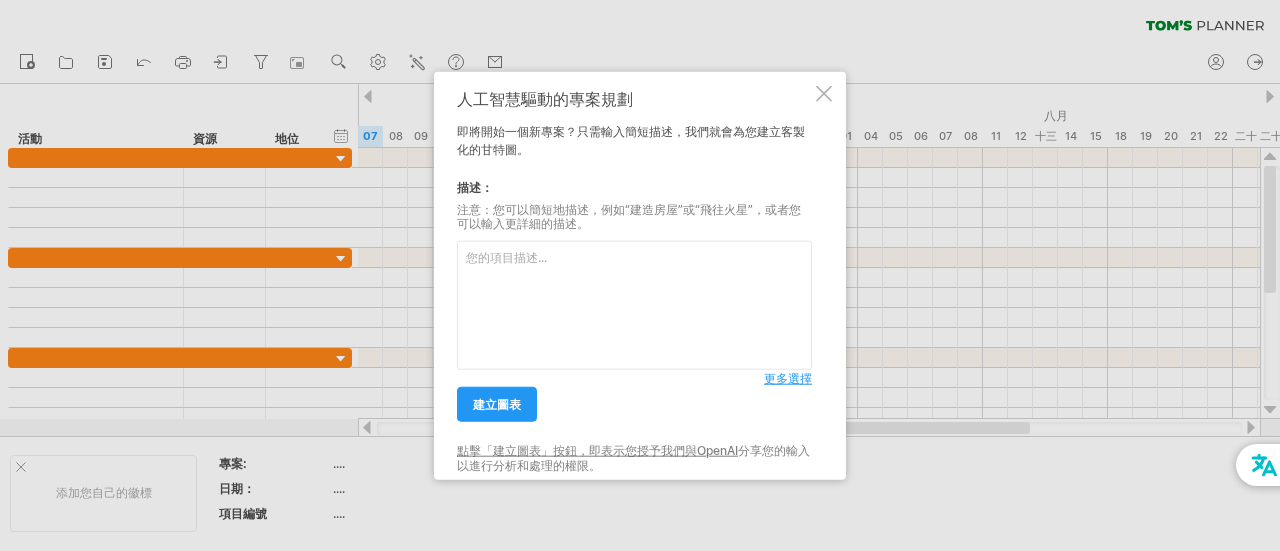 scroll, scrollTop: 0, scrollLeft: 0, axis: both 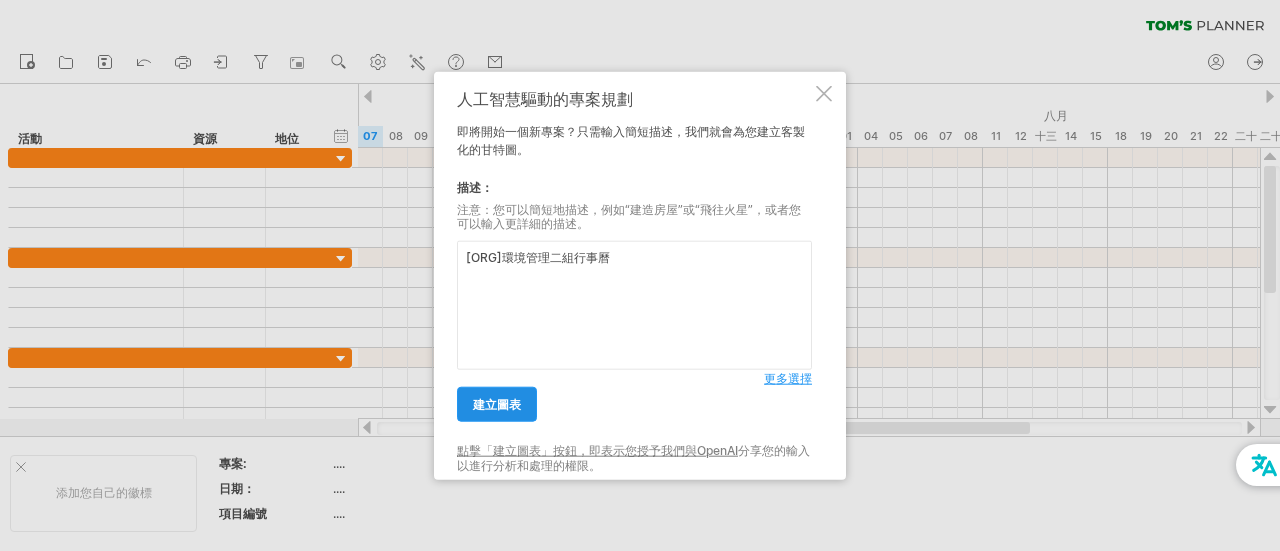 type on "[ORG]環境管理二組行事曆" 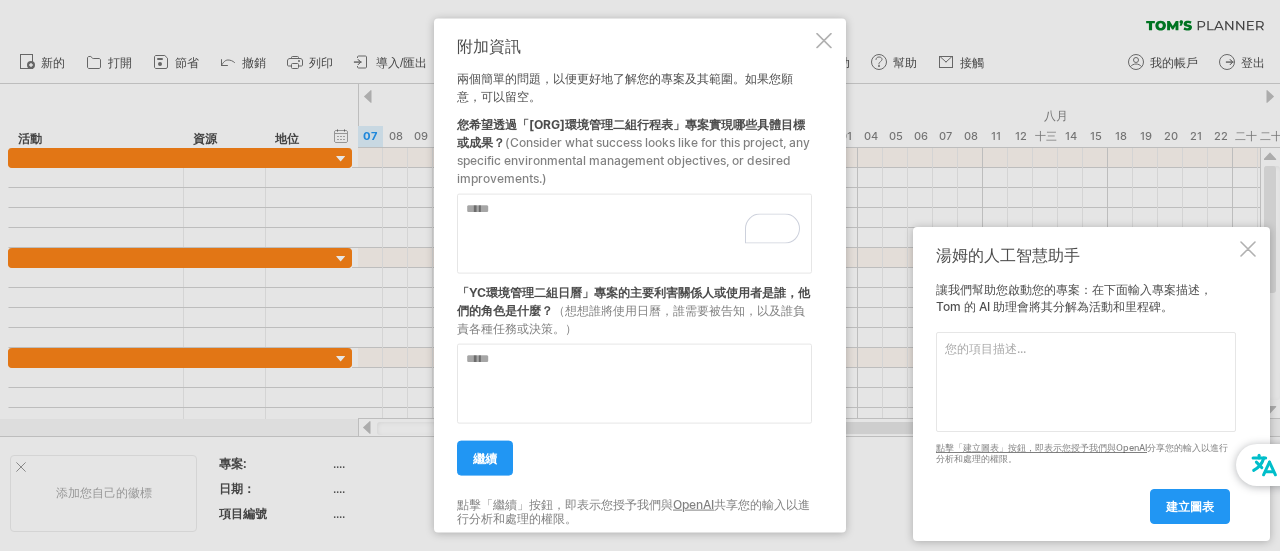 click at bounding box center (1086, 382) 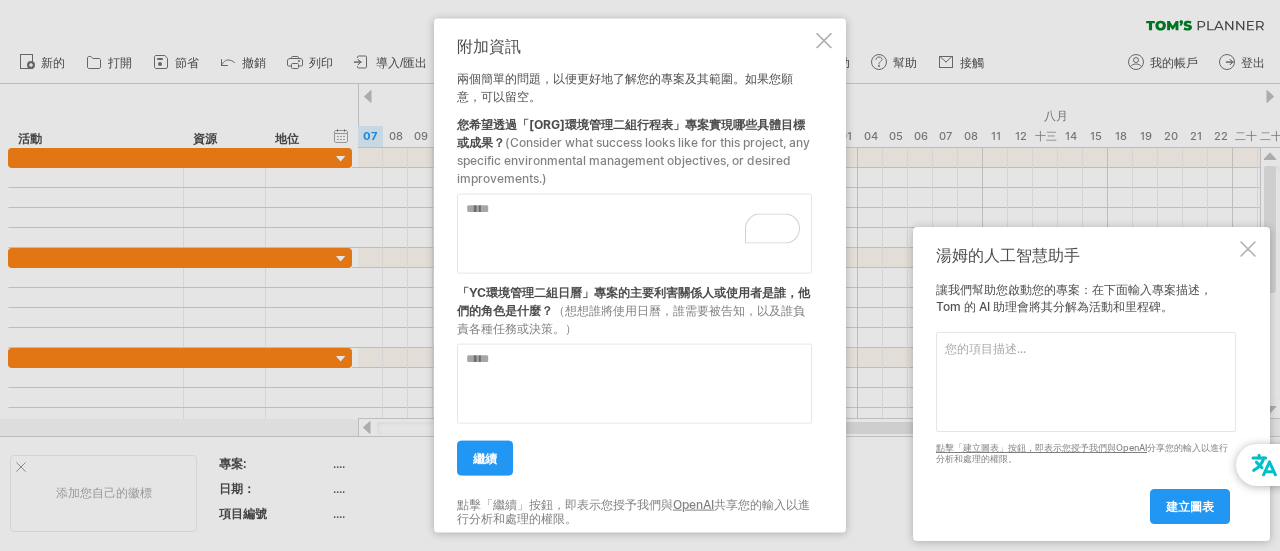 click at bounding box center [634, 233] 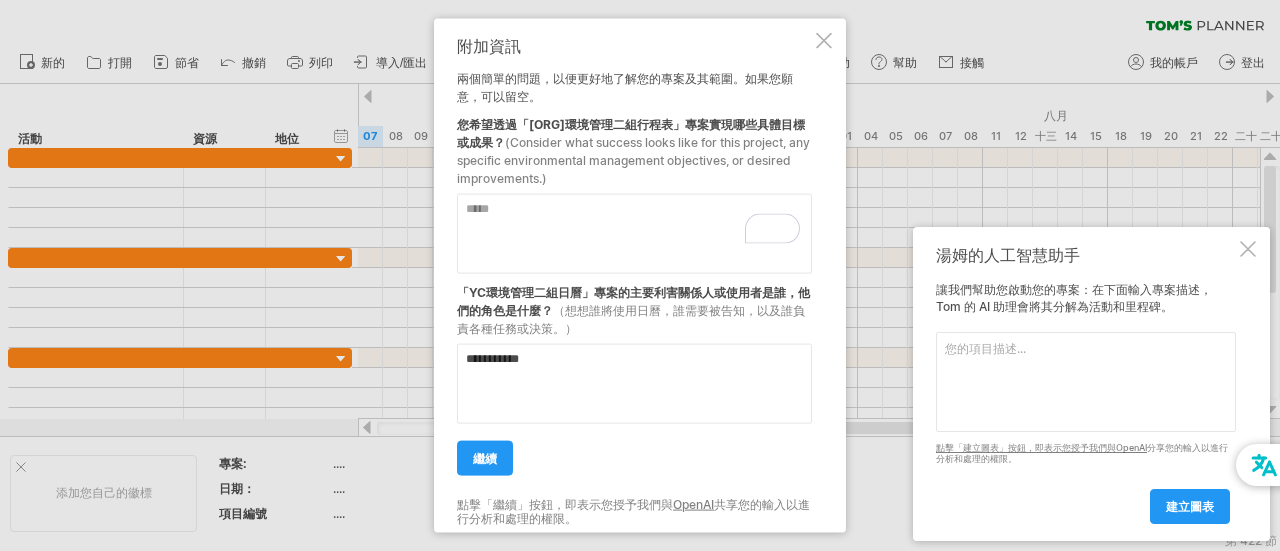click at bounding box center [634, 233] 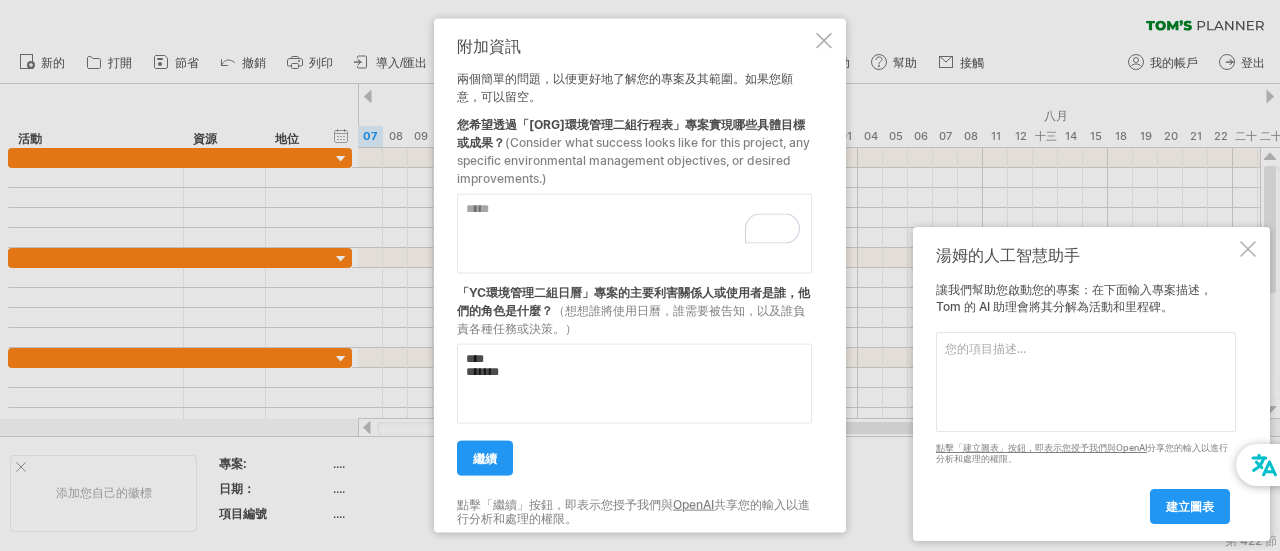 drag, startPoint x: 511, startPoint y: 369, endPoint x: 582, endPoint y: 357, distance: 72.00694 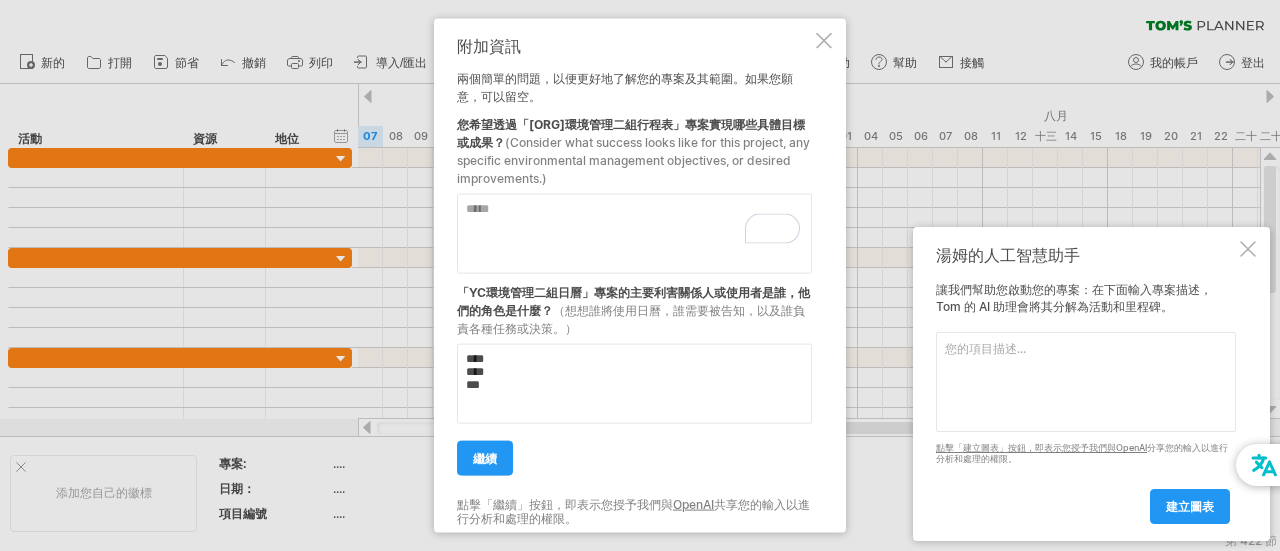 type on "****
****
***" 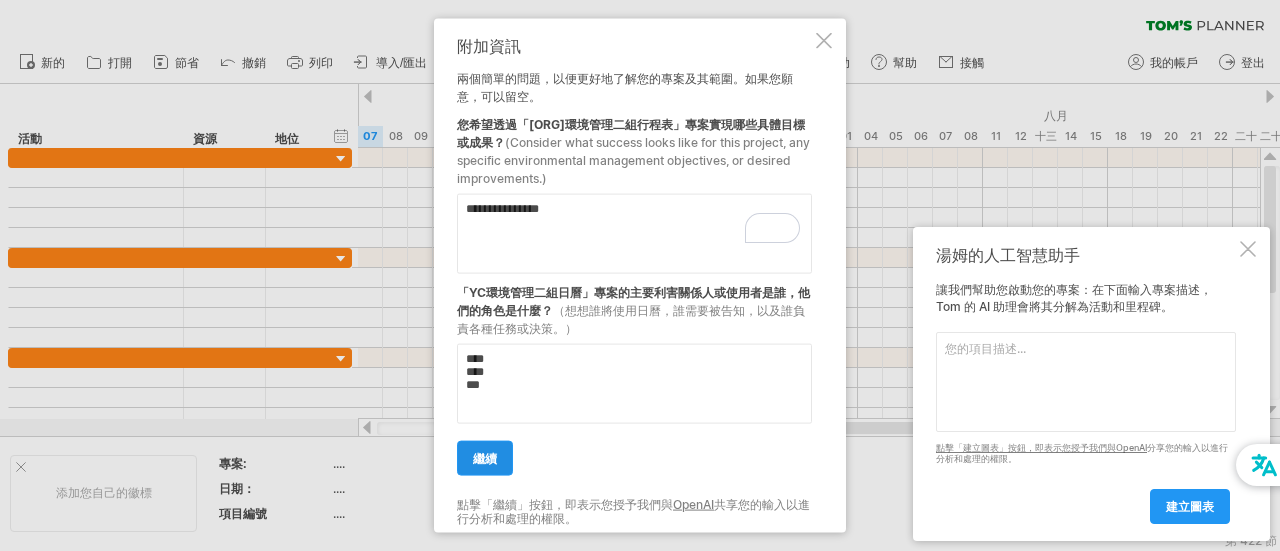 type on "**********" 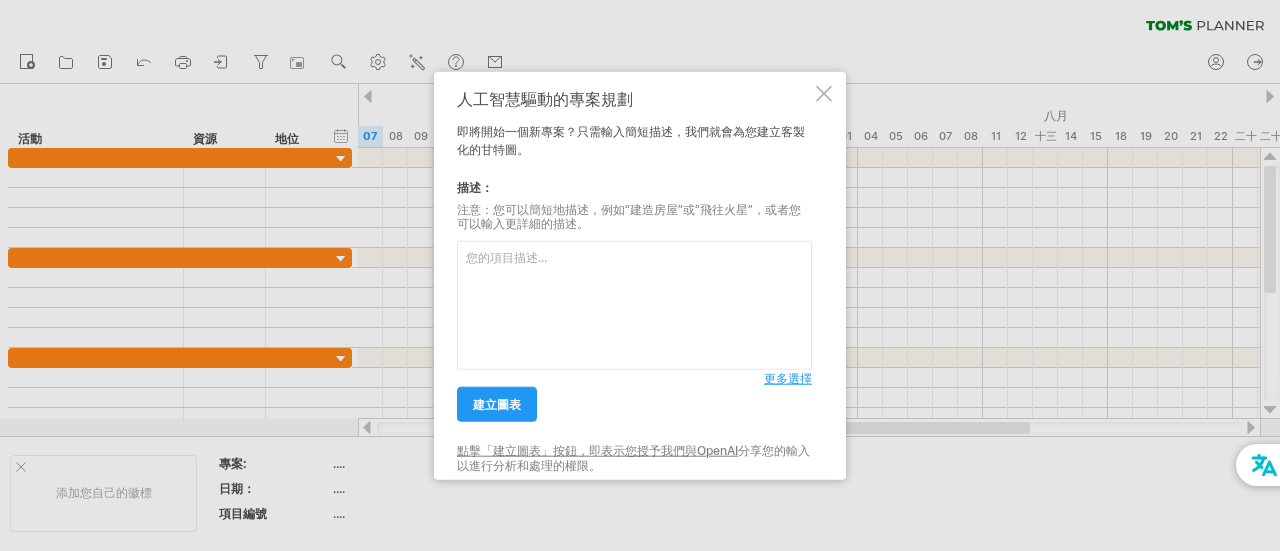 scroll, scrollTop: 0, scrollLeft: 0, axis: both 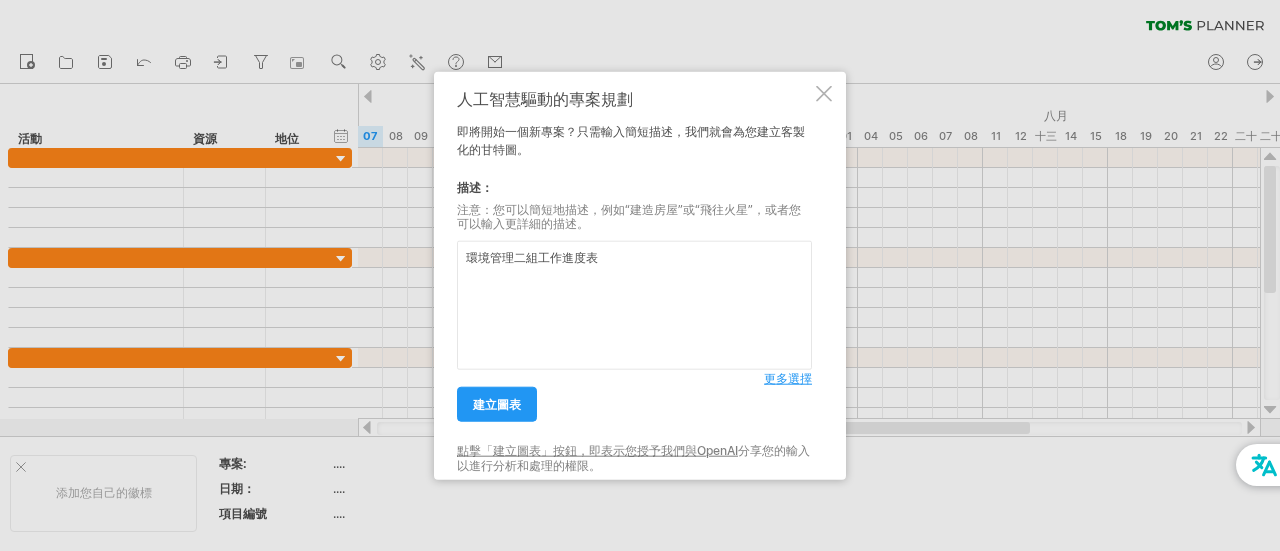 type on "環境管理二組工作進度表" 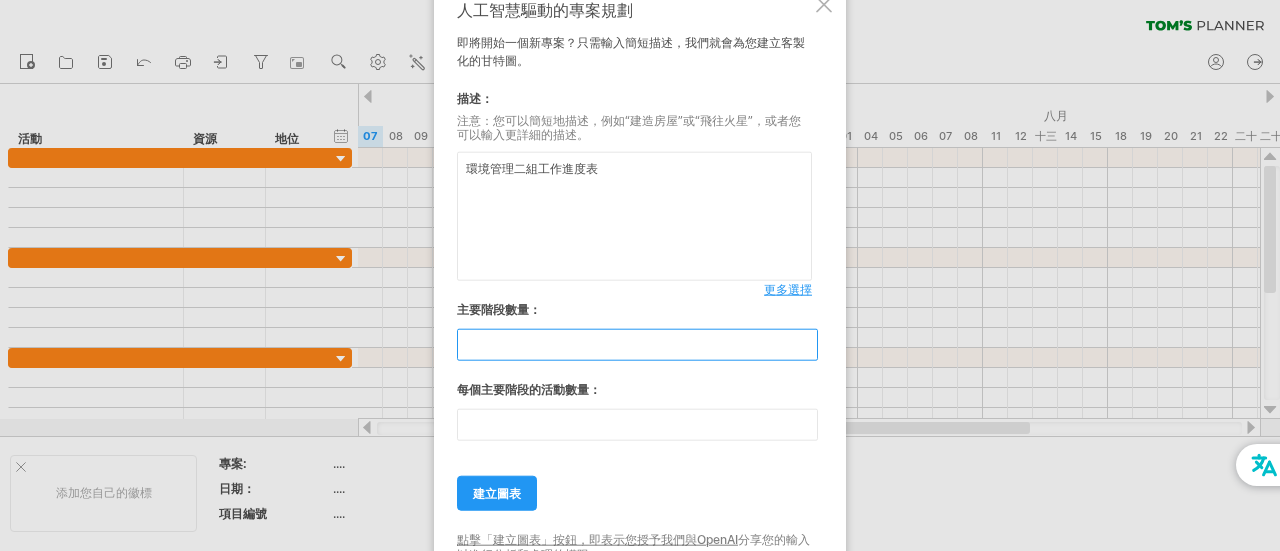 click on "**" at bounding box center [637, 345] 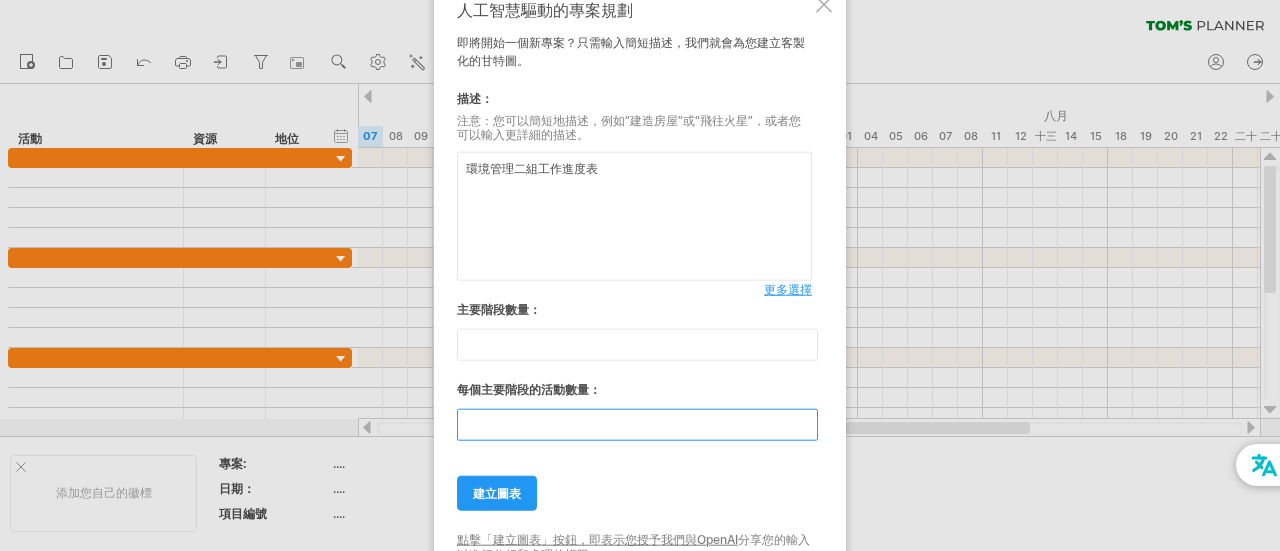 click on "**" at bounding box center [637, 425] 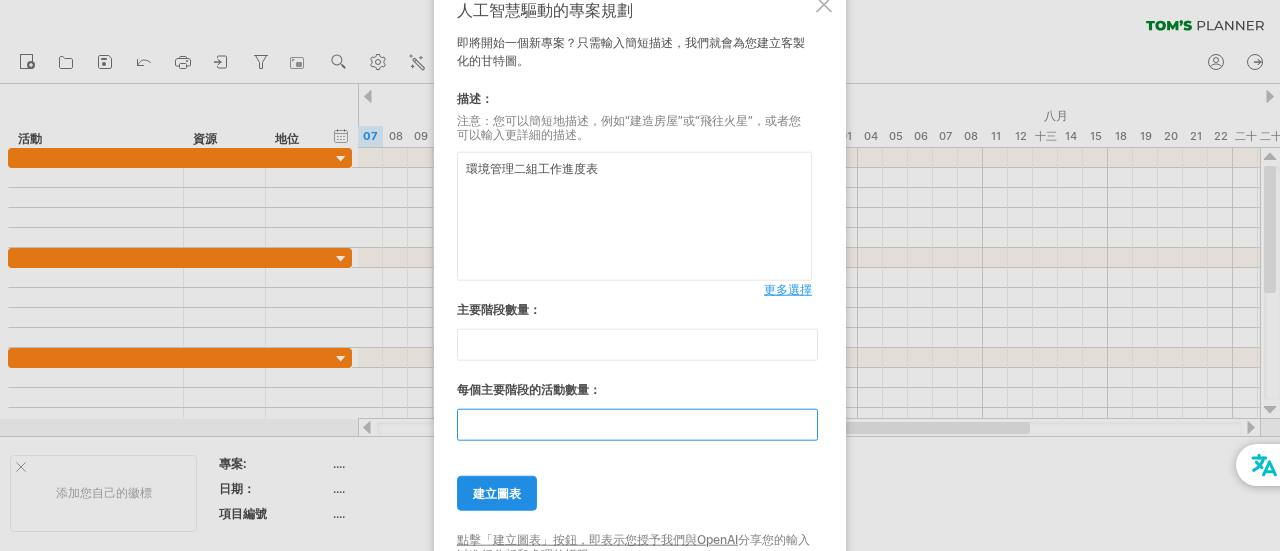 type on "*" 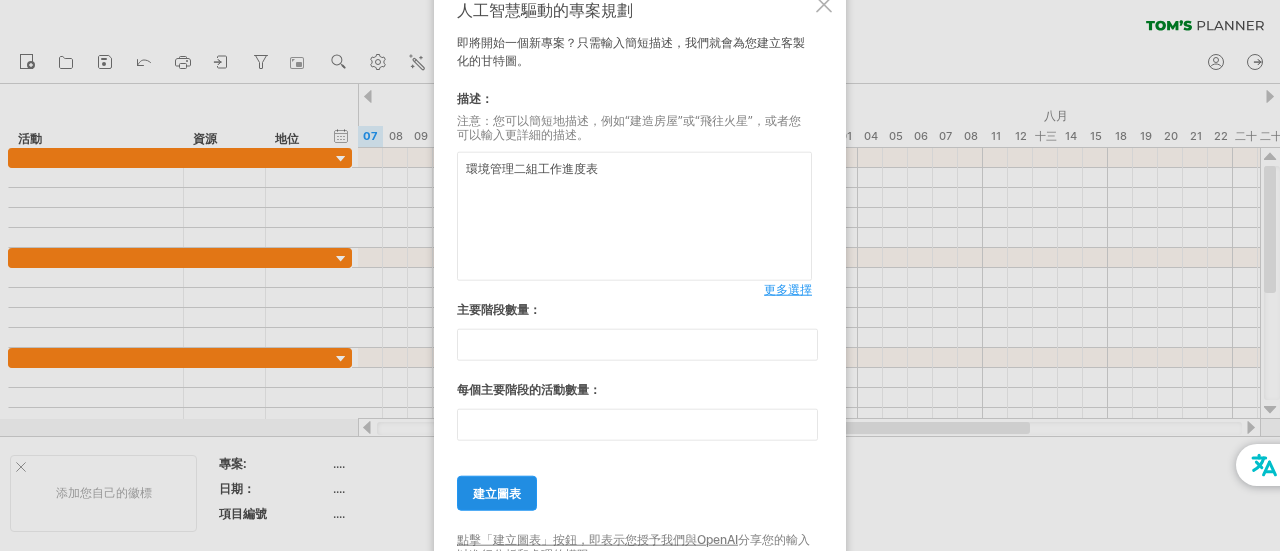 click on "建立圖表" at bounding box center [497, 493] 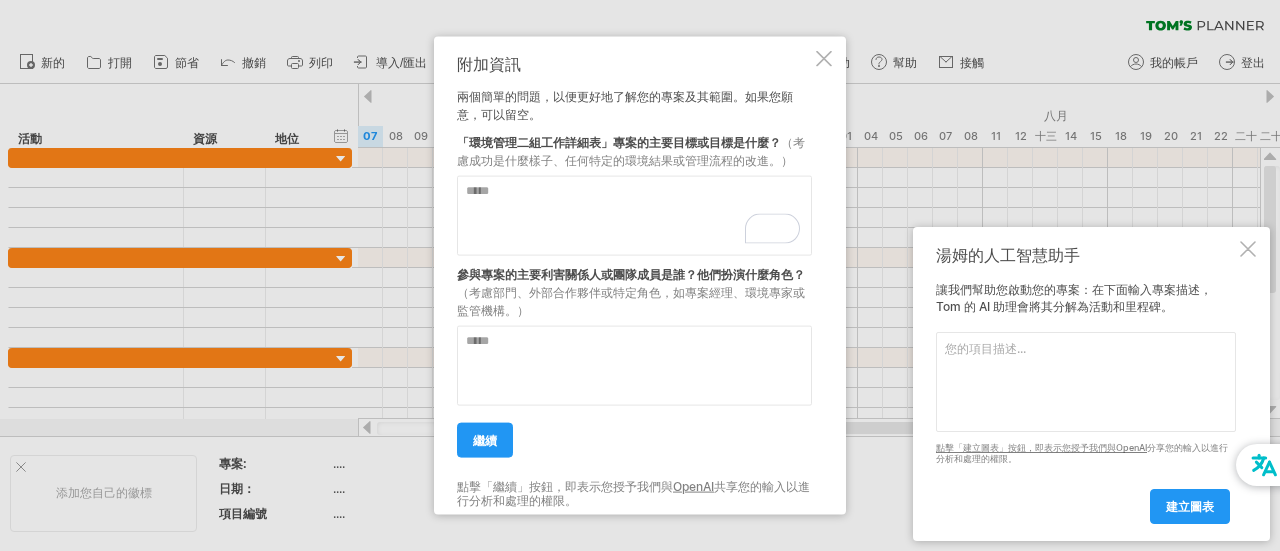 click at bounding box center [634, 215] 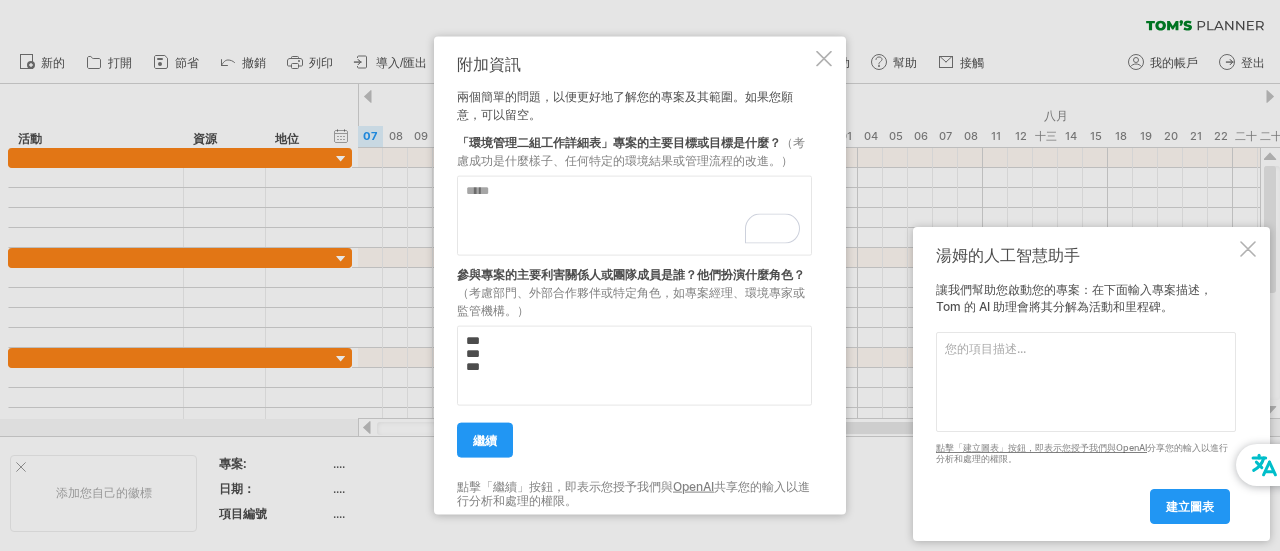 type on "***
***
***" 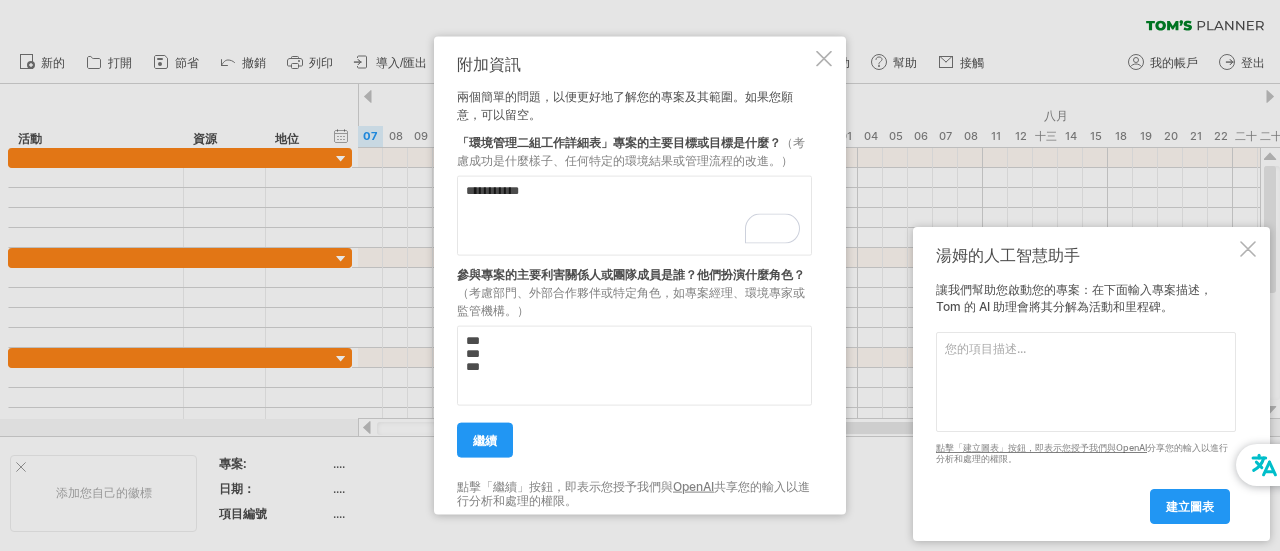 type on "**********" 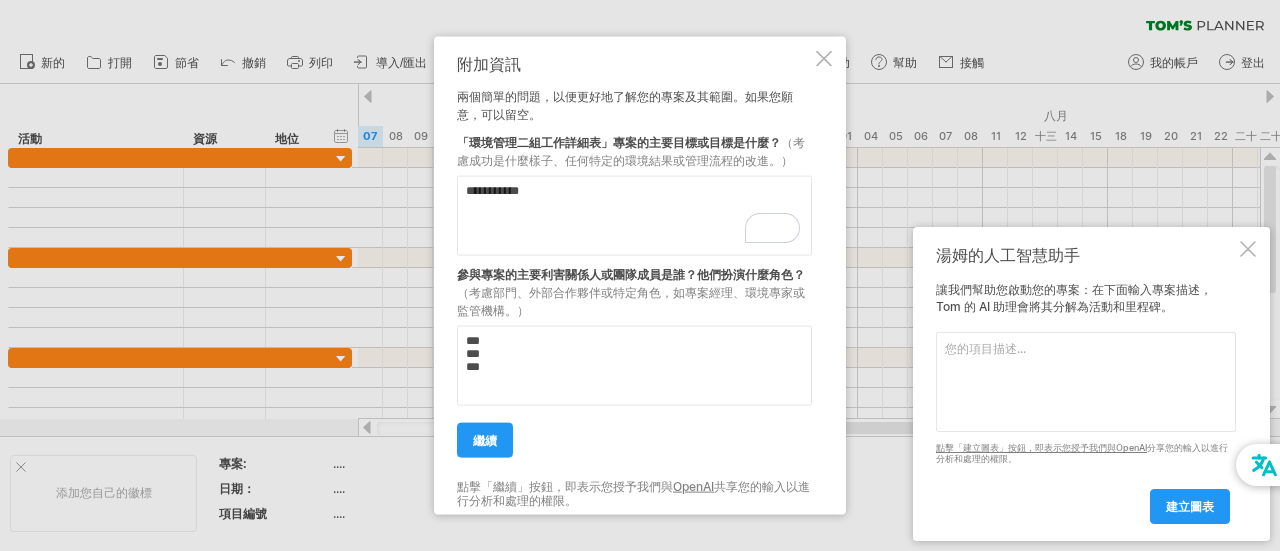 drag, startPoint x: 596, startPoint y: 136, endPoint x: 524, endPoint y: 137, distance: 72.00694 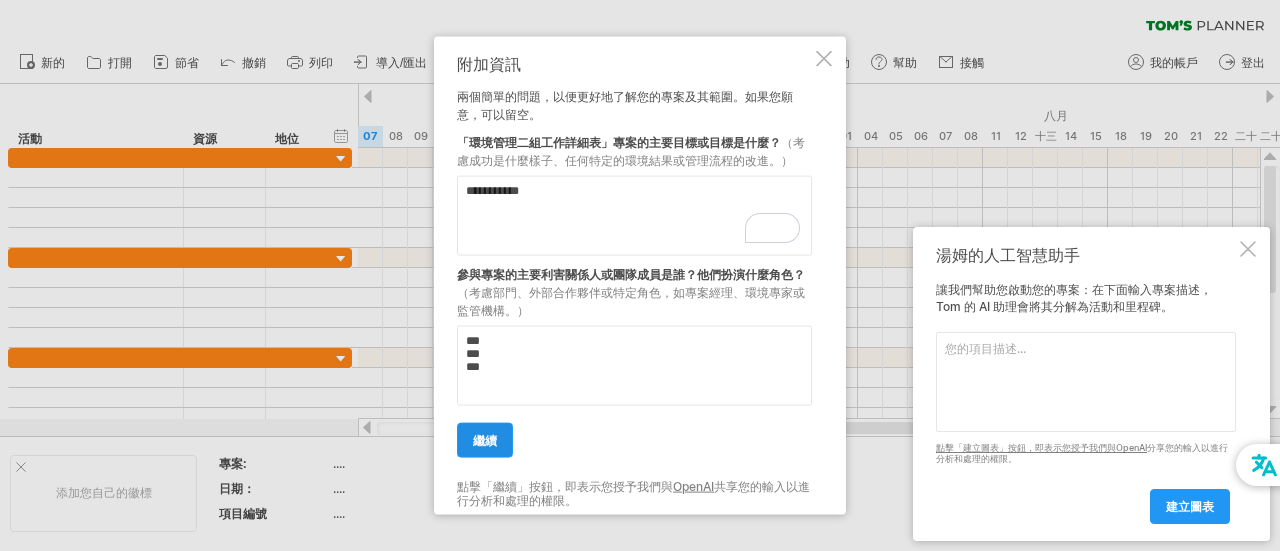 click on "繼續" at bounding box center (485, 439) 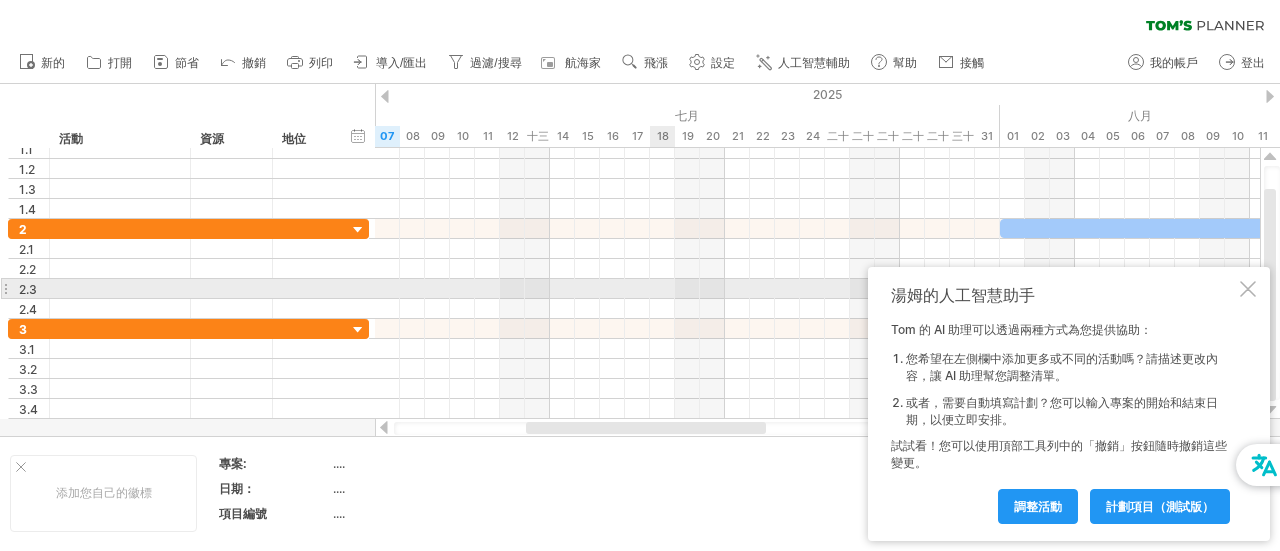 click at bounding box center (1248, 289) 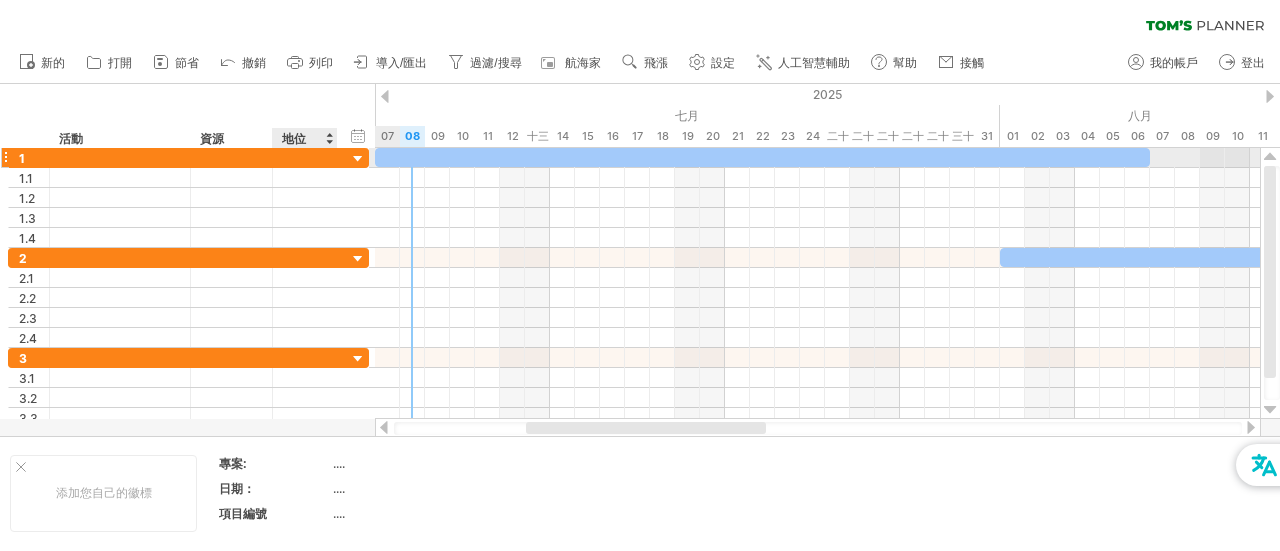 click at bounding box center (358, 159) 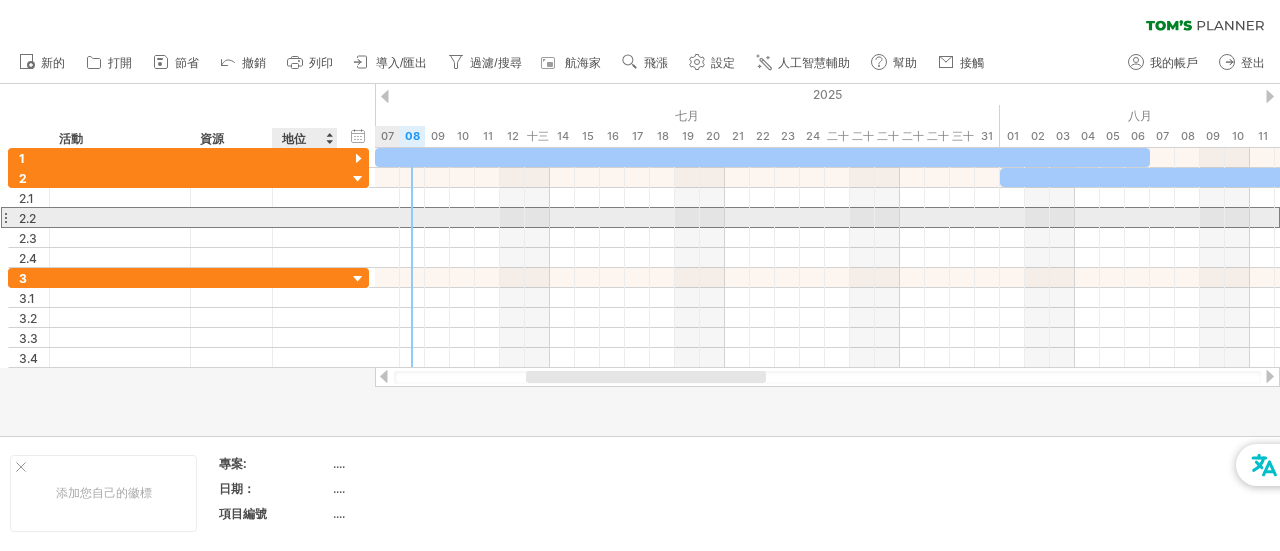 click on "2.2" at bounding box center [188, 217] 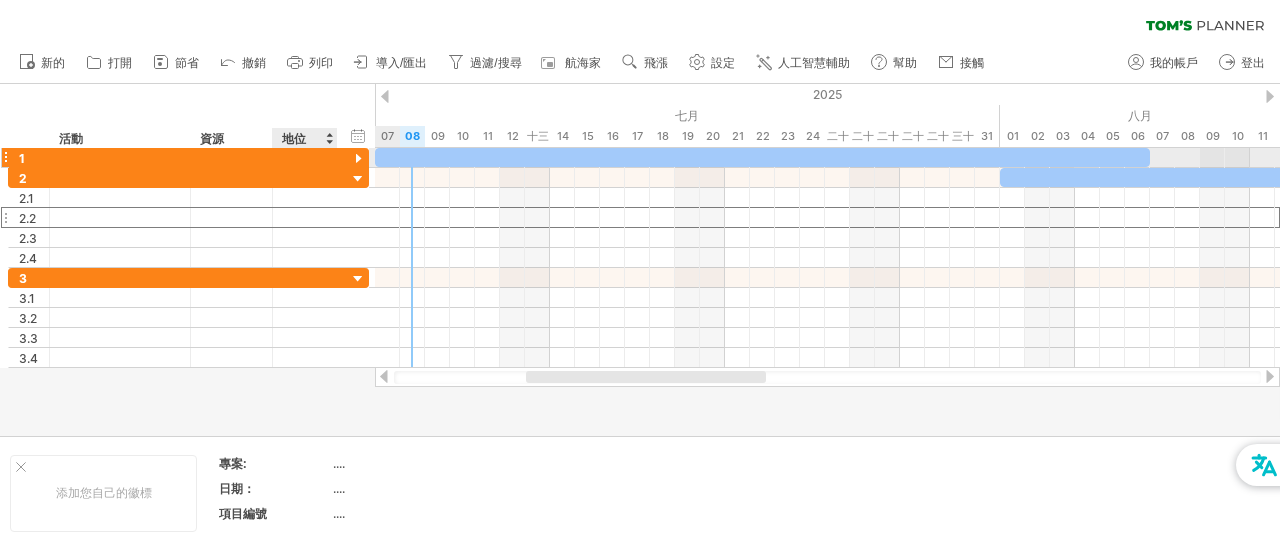 click at bounding box center (358, 159) 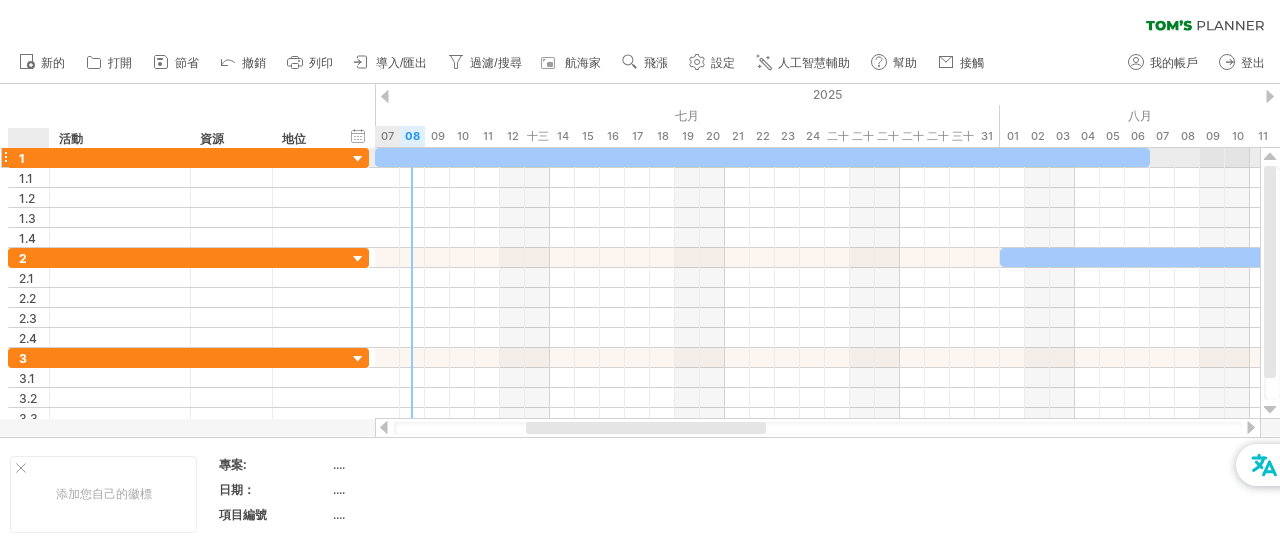 click on "1" at bounding box center [34, 157] 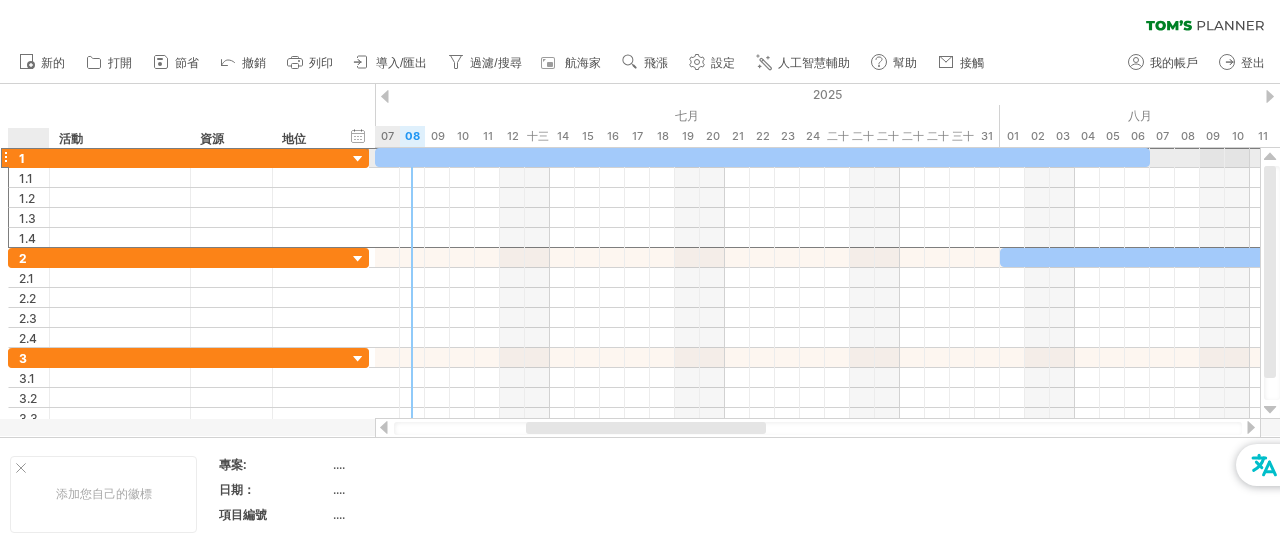 click on "1" at bounding box center [34, 157] 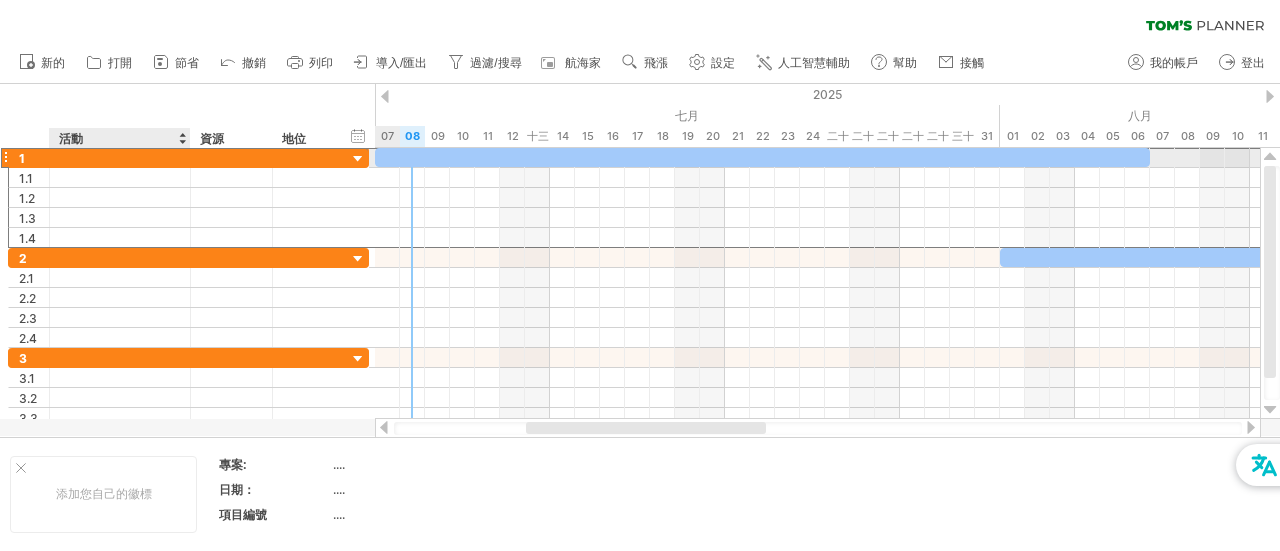 click at bounding box center [120, 157] 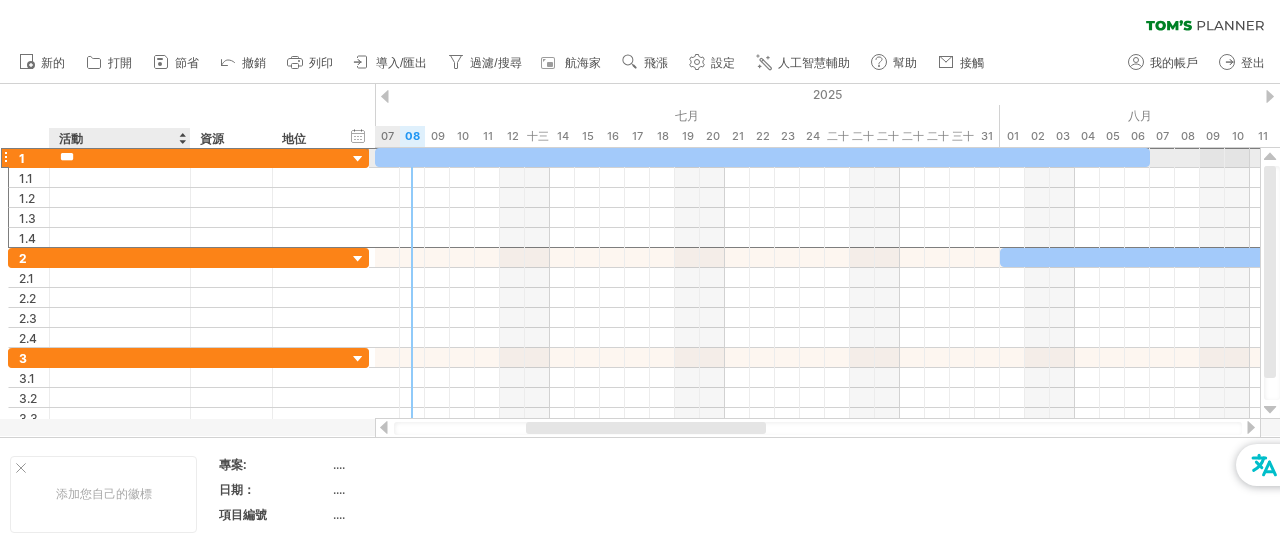 type on "*" 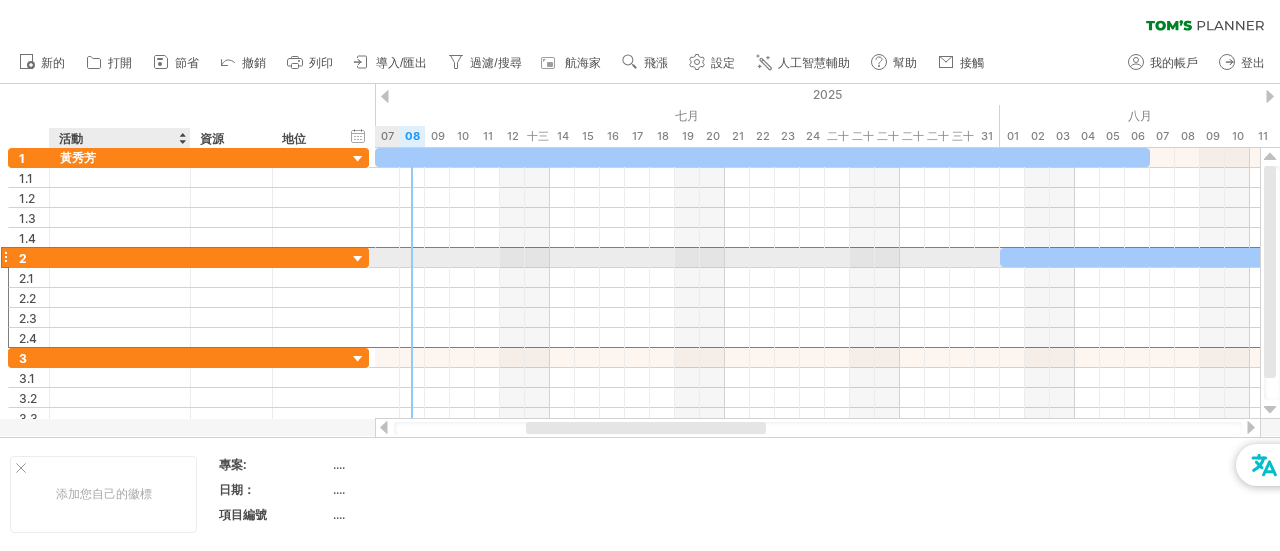 click at bounding box center [120, 257] 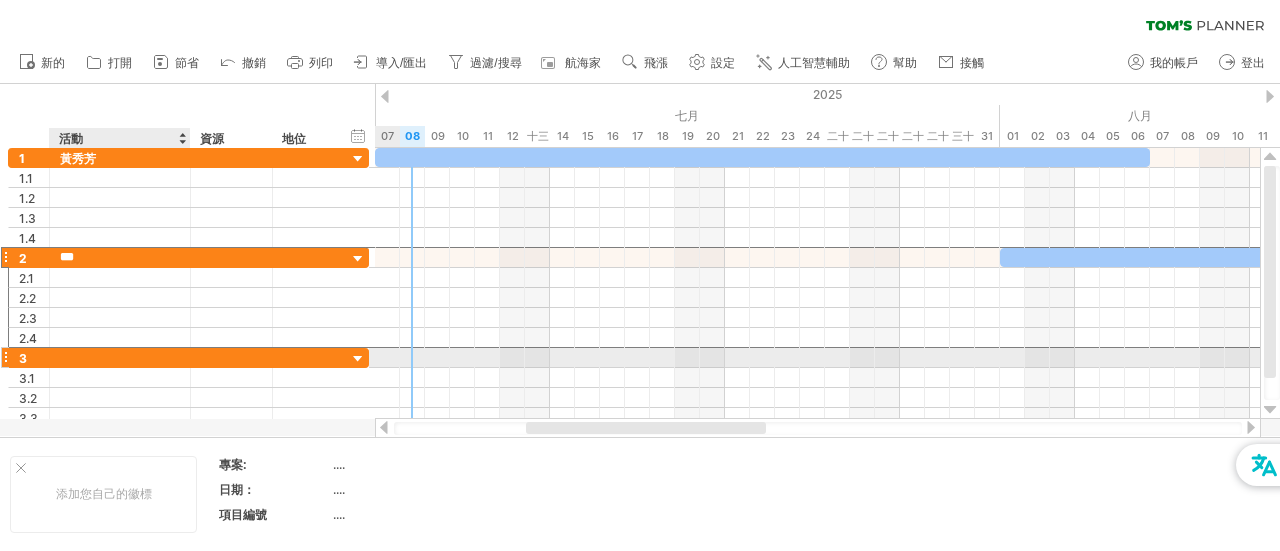 click at bounding box center (120, 357) 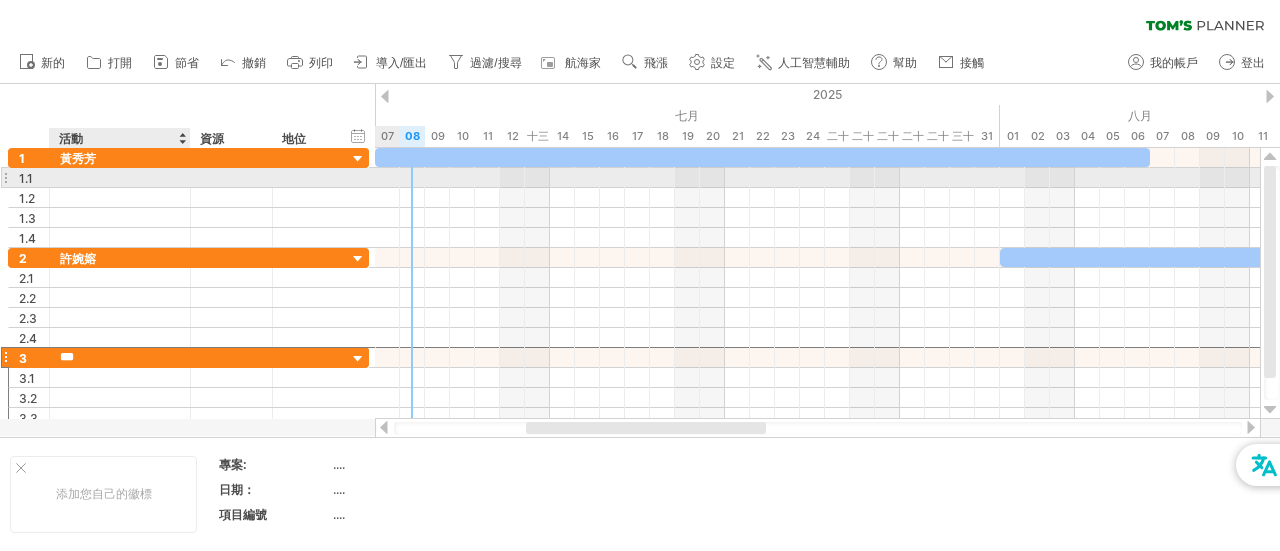 click at bounding box center (120, 177) 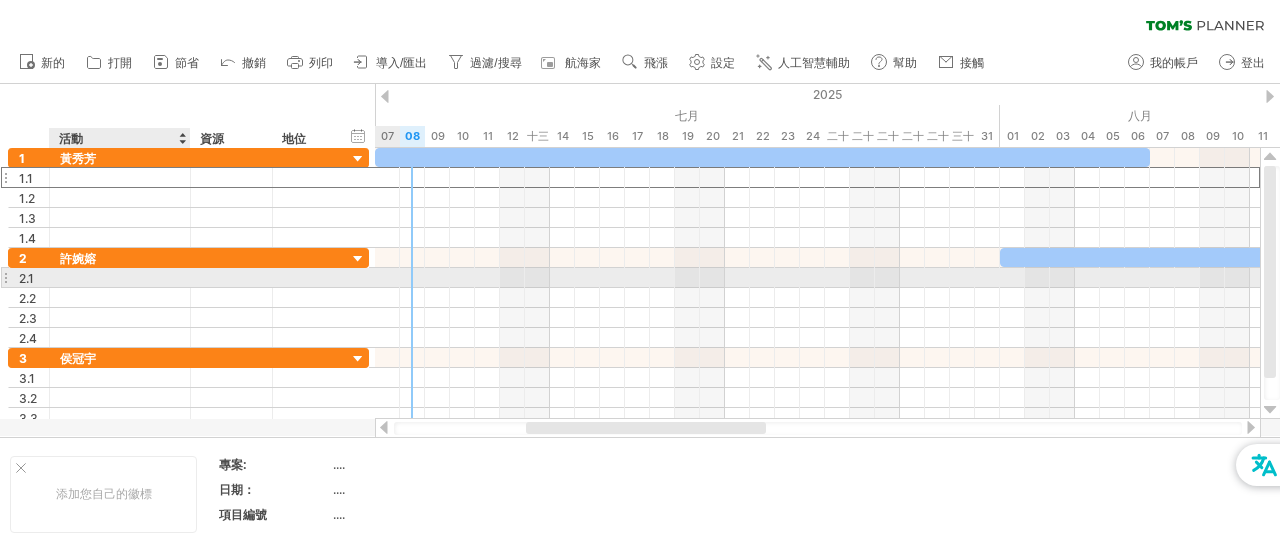 click at bounding box center (120, 277) 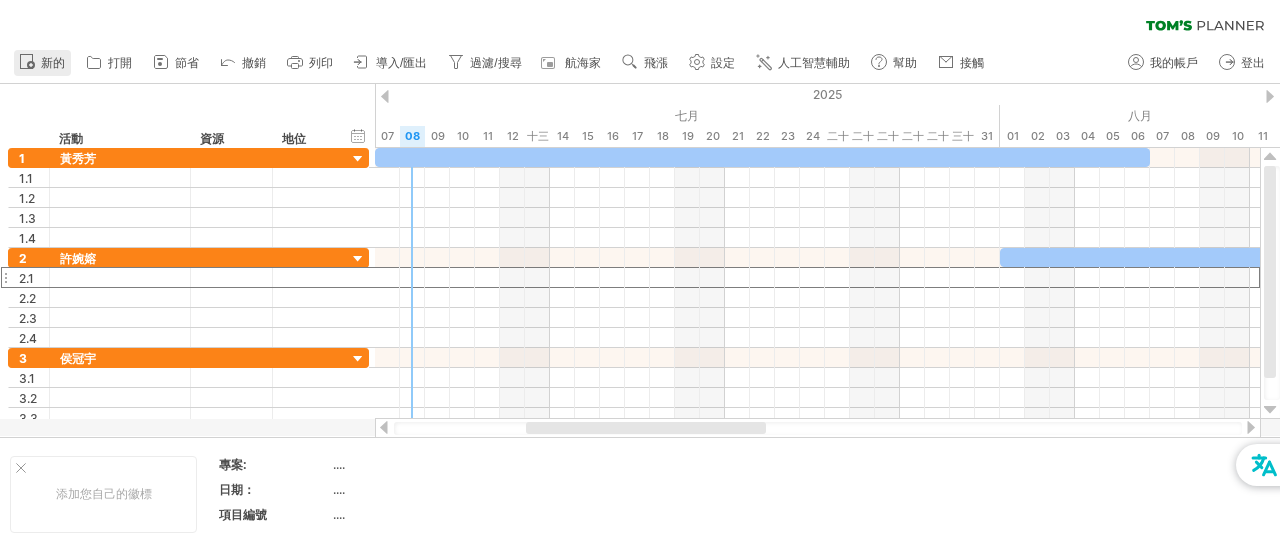 click at bounding box center [27, 62] 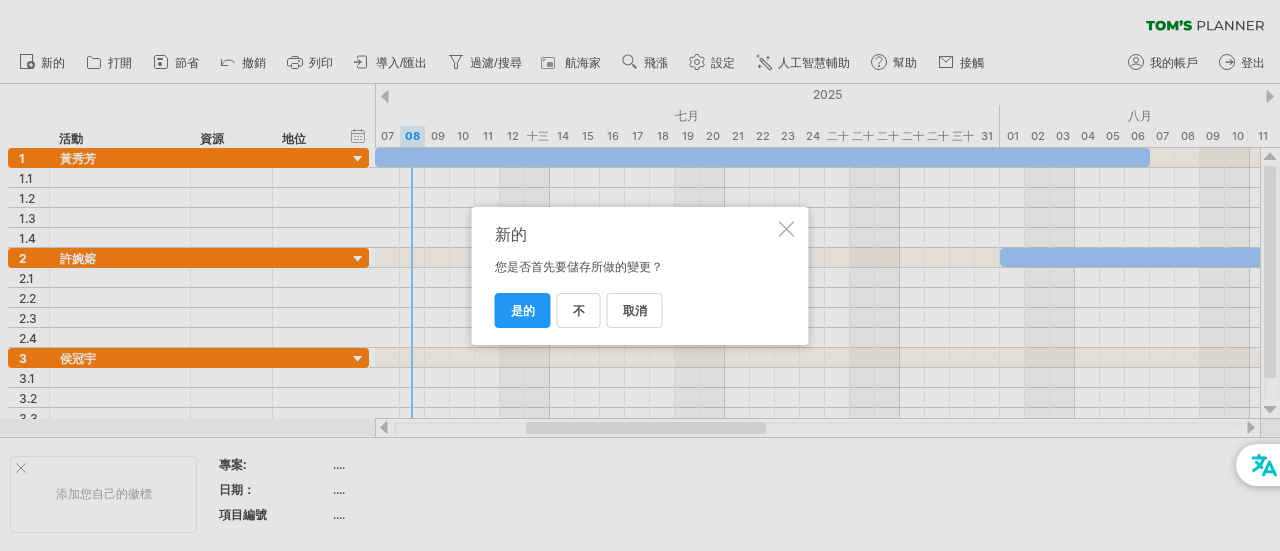 click at bounding box center [787, 229] 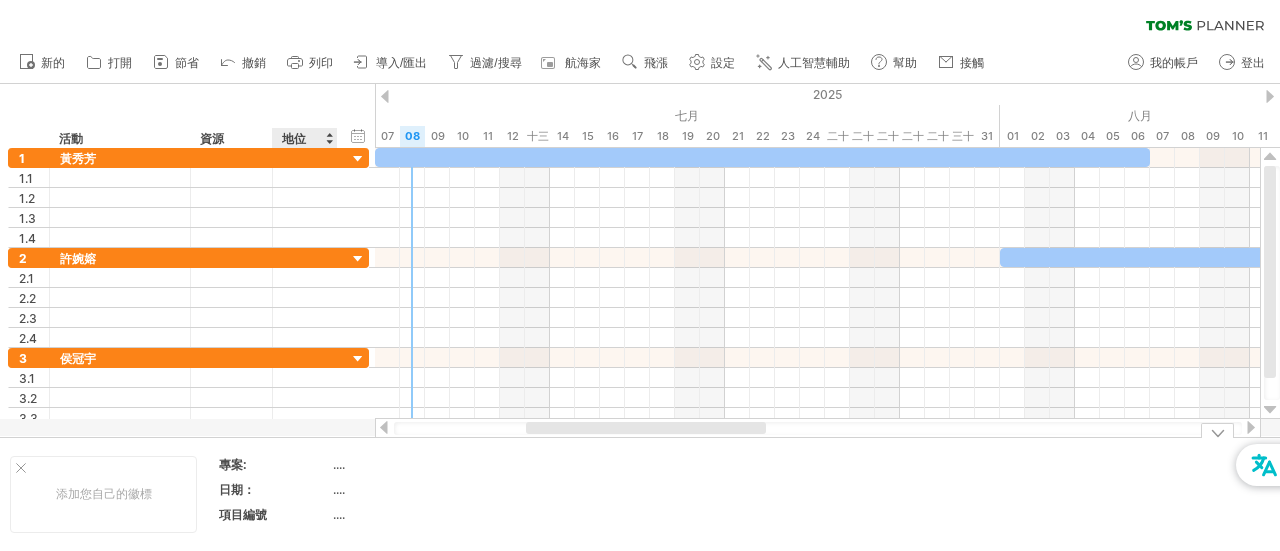 click on "...." at bounding box center [339, 464] 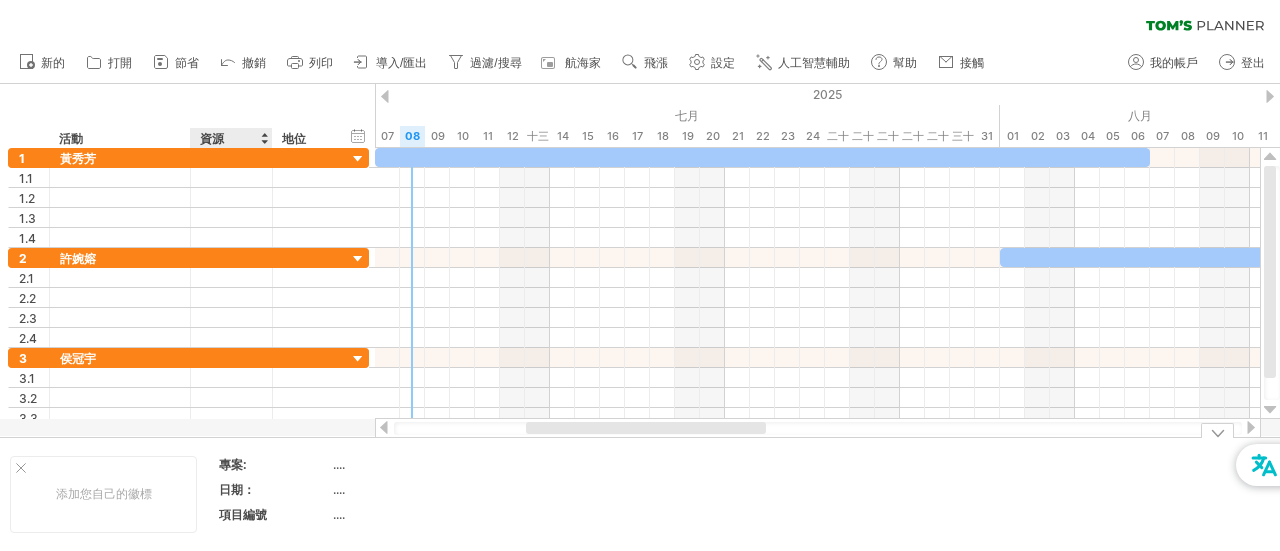 click on "專案:" at bounding box center (233, 464) 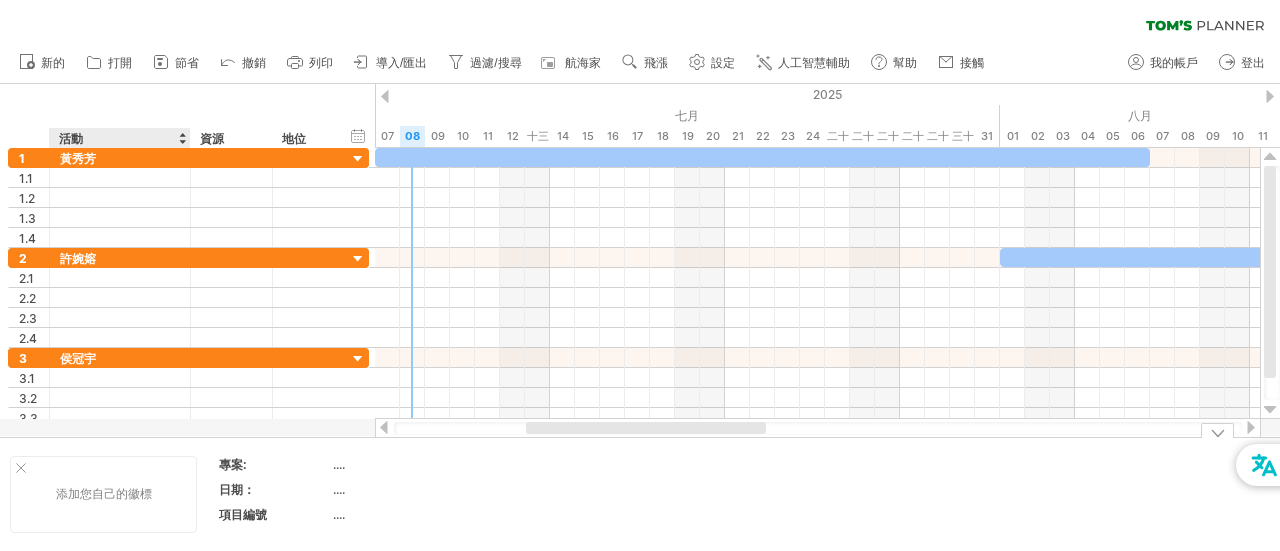 click on "添加您自己的徽標" at bounding box center [103, 494] 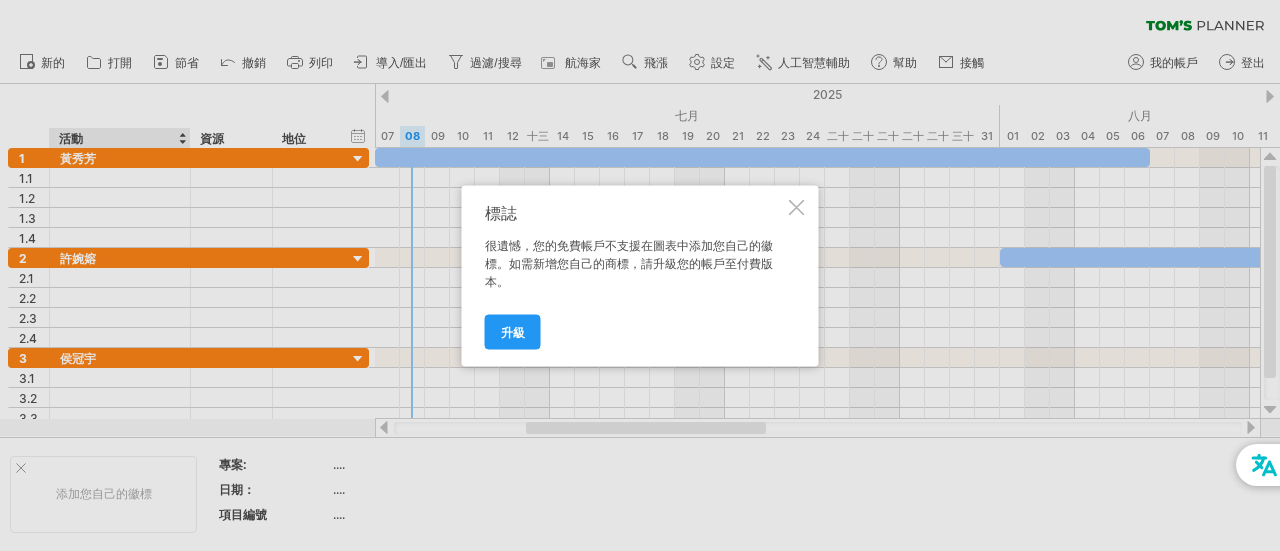click at bounding box center (797, 207) 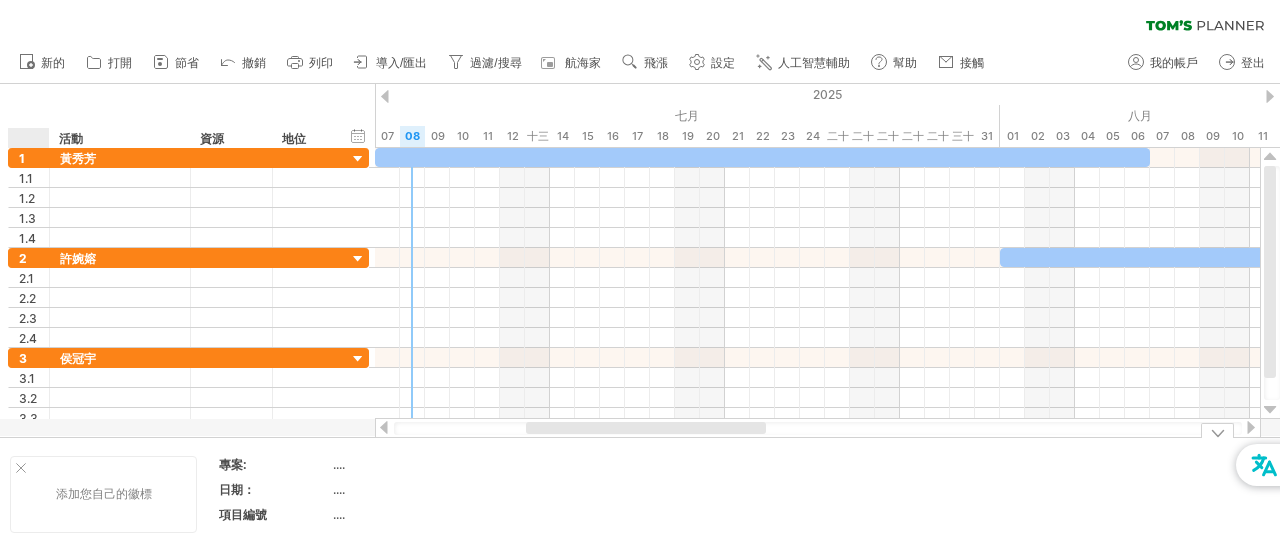 click at bounding box center (21, 468) 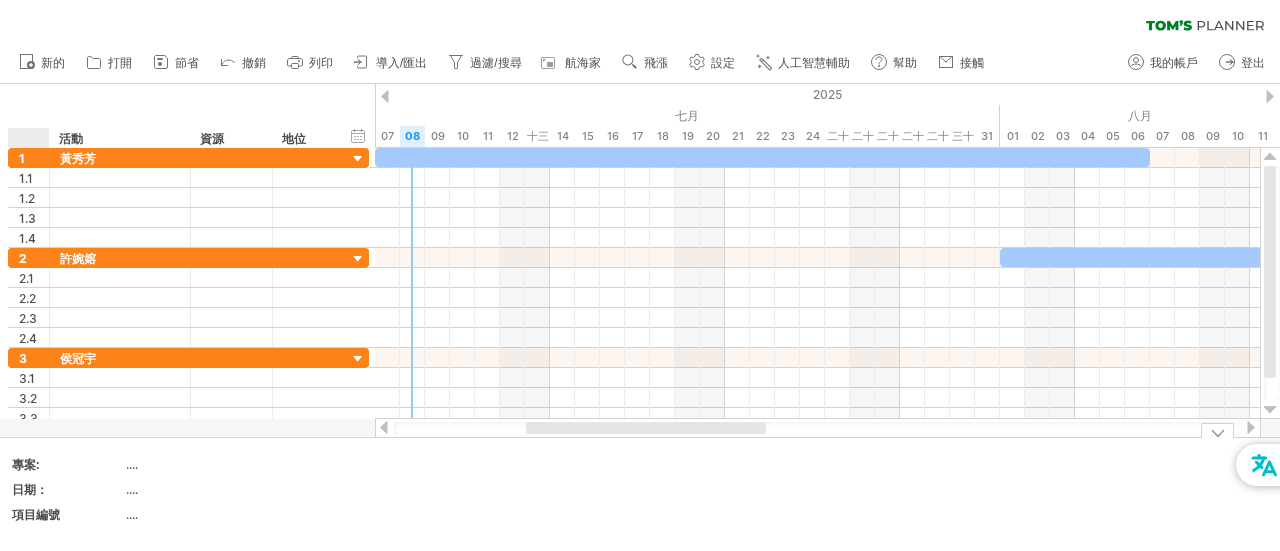 drag, startPoint x: 56, startPoint y: 515, endPoint x: 46, endPoint y: 473, distance: 43.174065 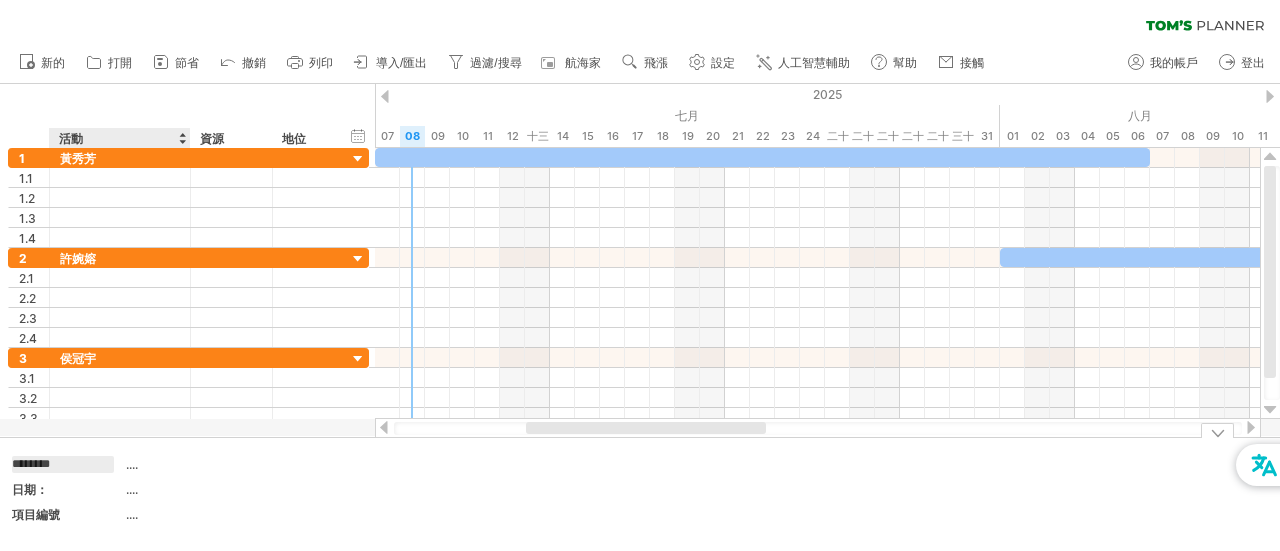 type on "******" 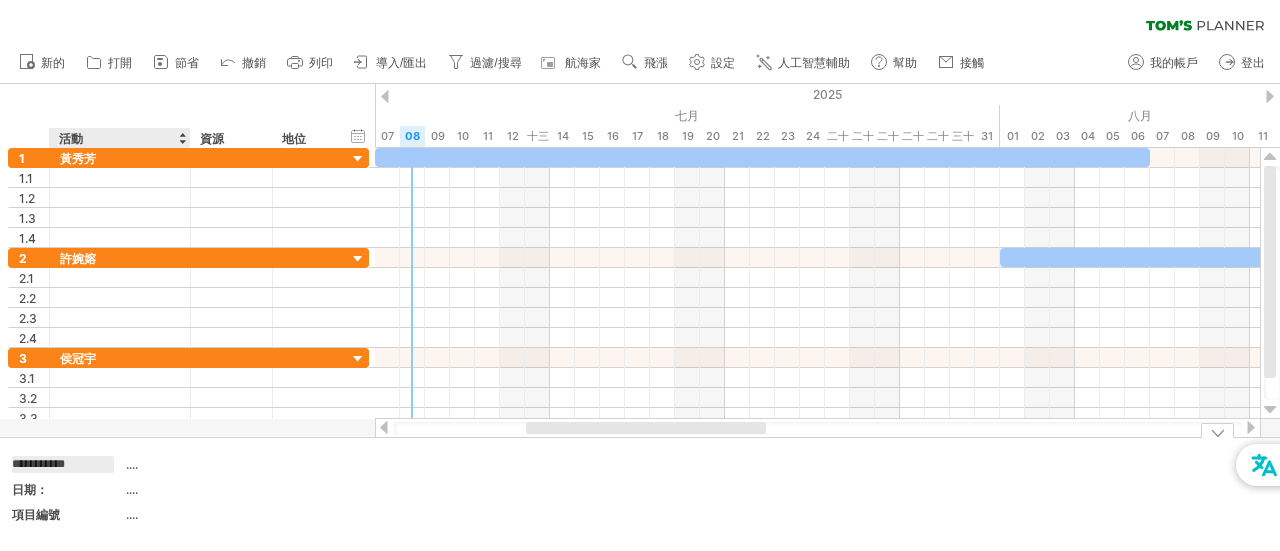 scroll, scrollTop: 0, scrollLeft: 13, axis: horizontal 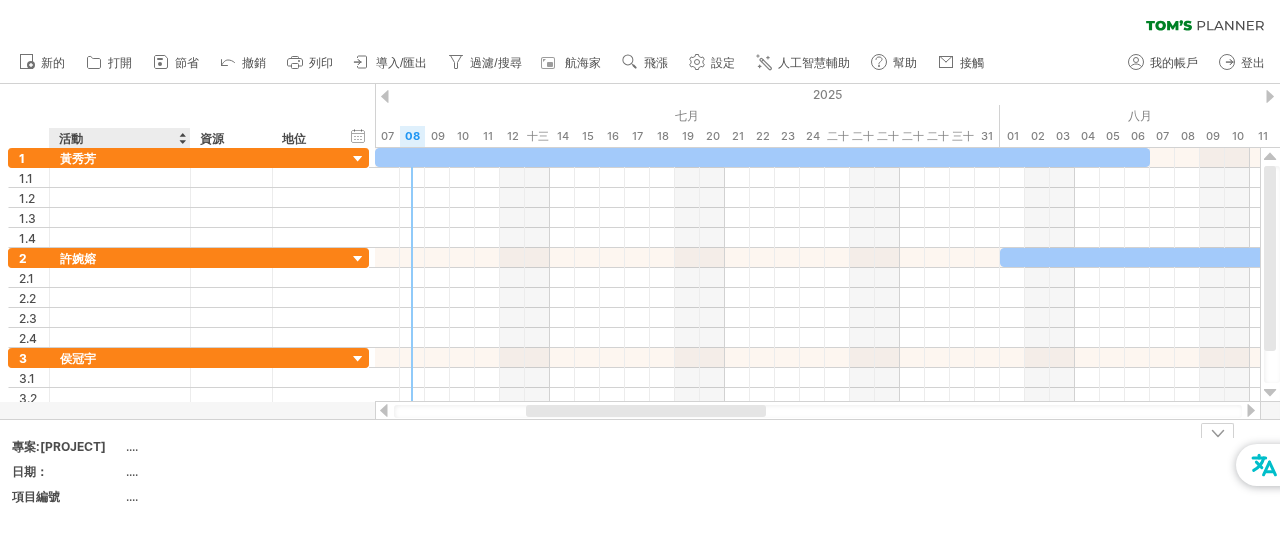 click on "日期：" at bounding box center (67, 446) 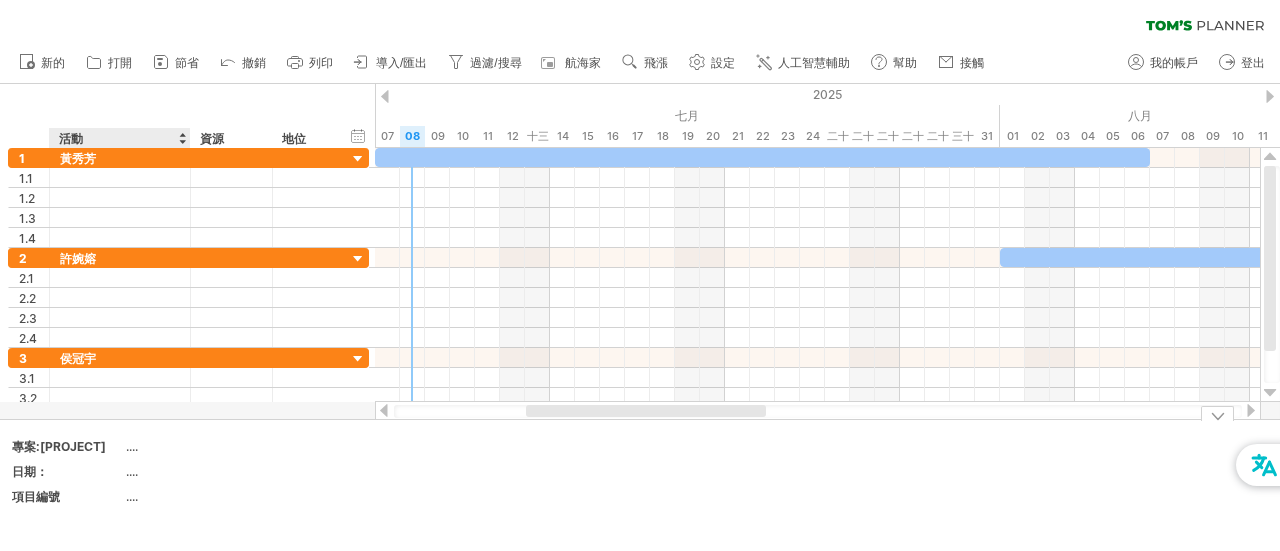 click on "...." at bounding box center (132, 446) 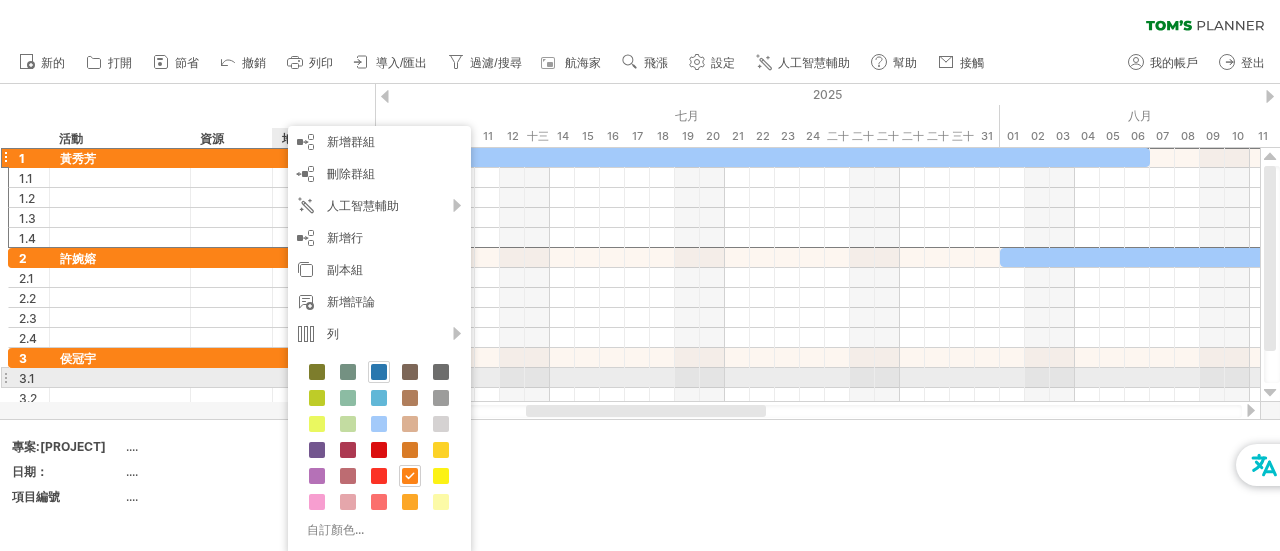 click at bounding box center [379, 372] 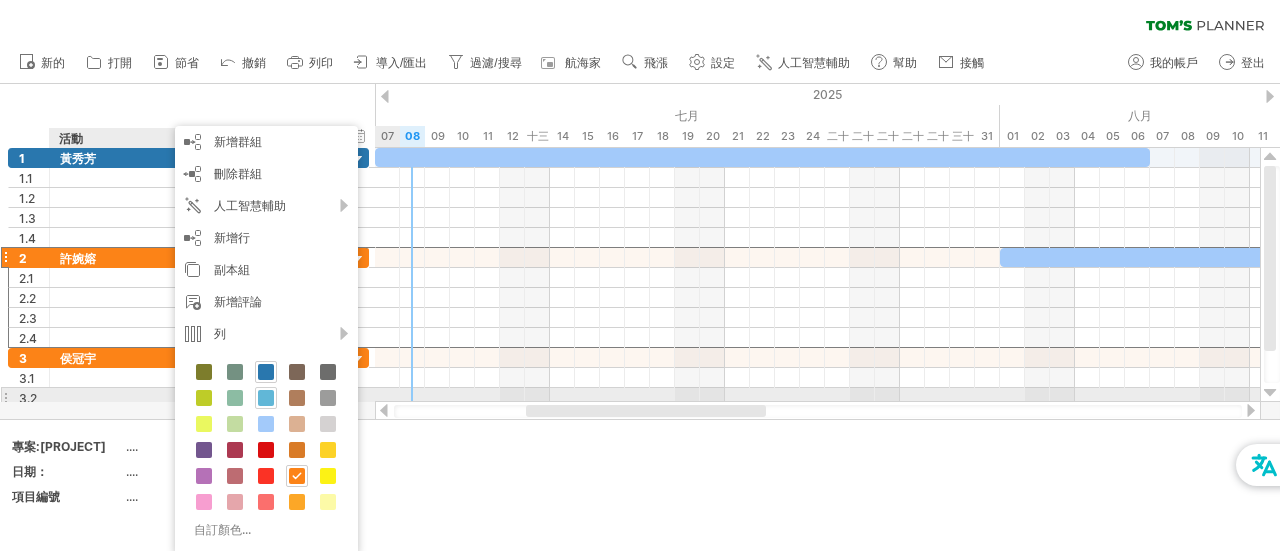 click at bounding box center (266, 398) 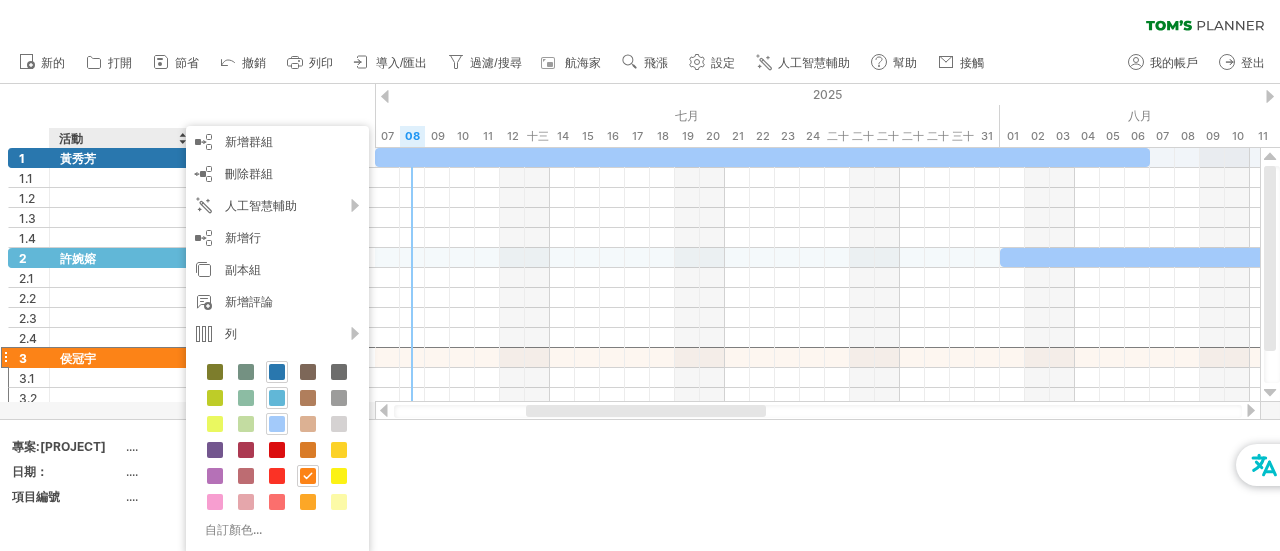click at bounding box center (277, 424) 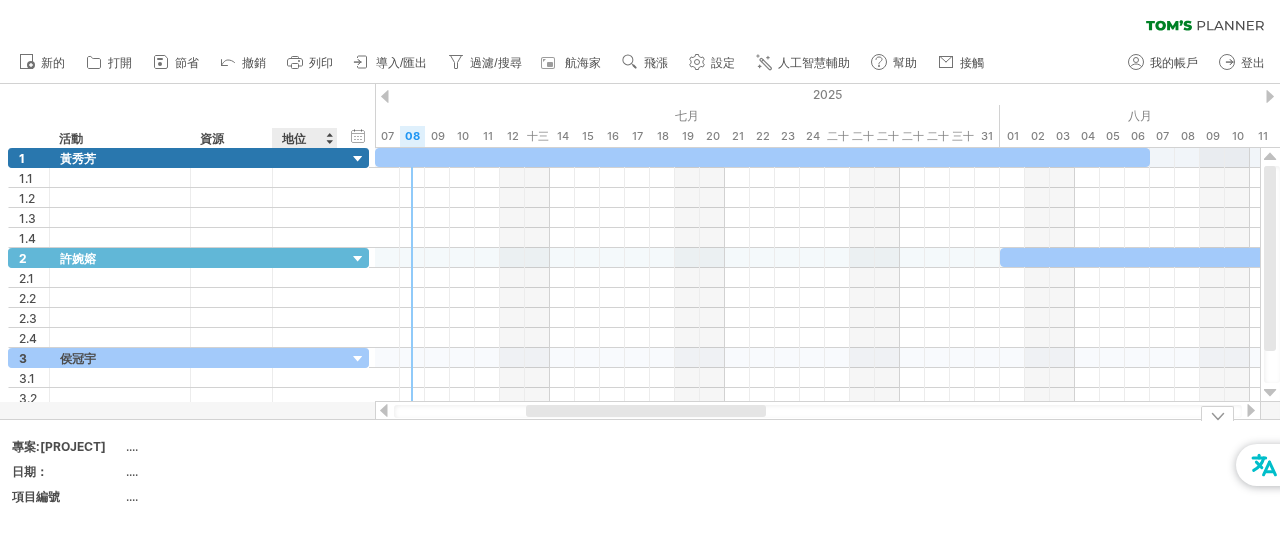 click on "專案:[PROJECT] .... 日期： .... 項目編號 ...." at bounding box center (154, 476) 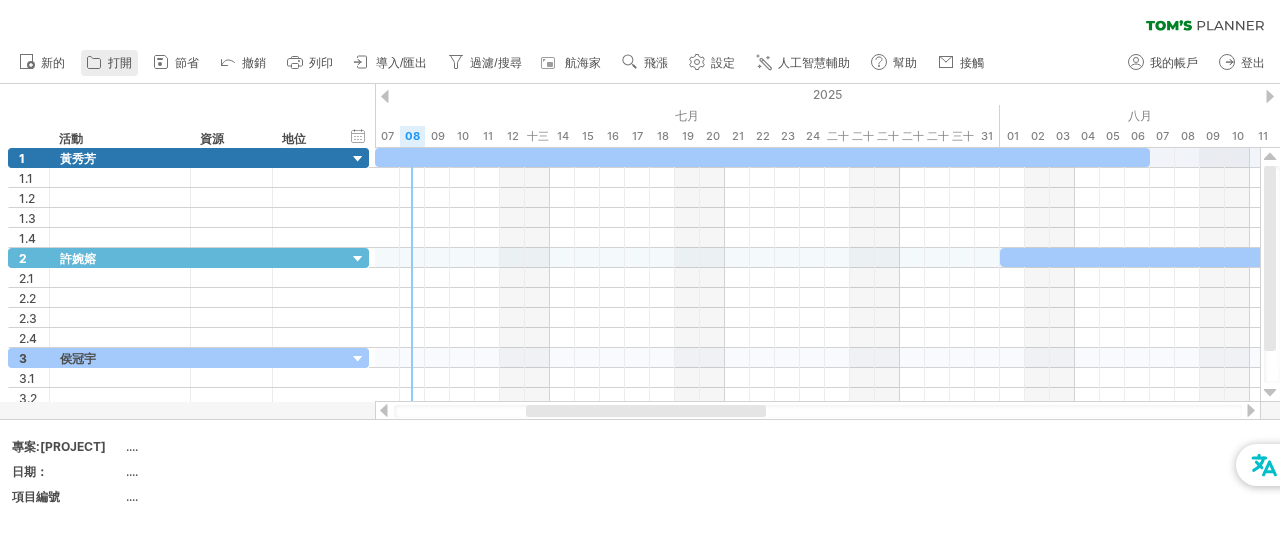 click on "打開" at bounding box center [120, 63] 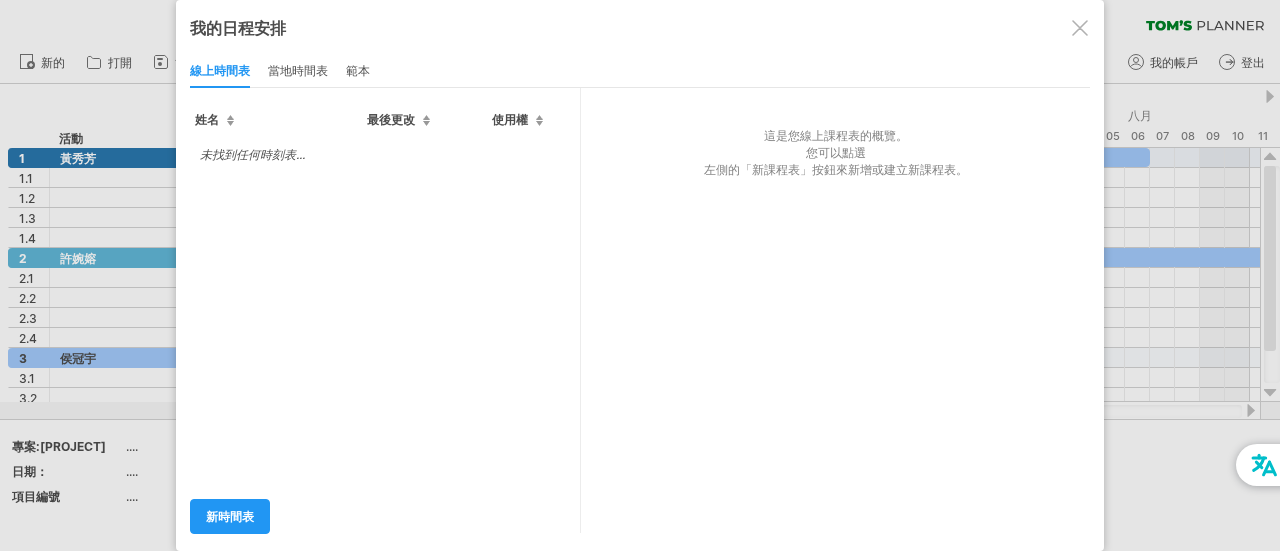 click at bounding box center [640, 275] 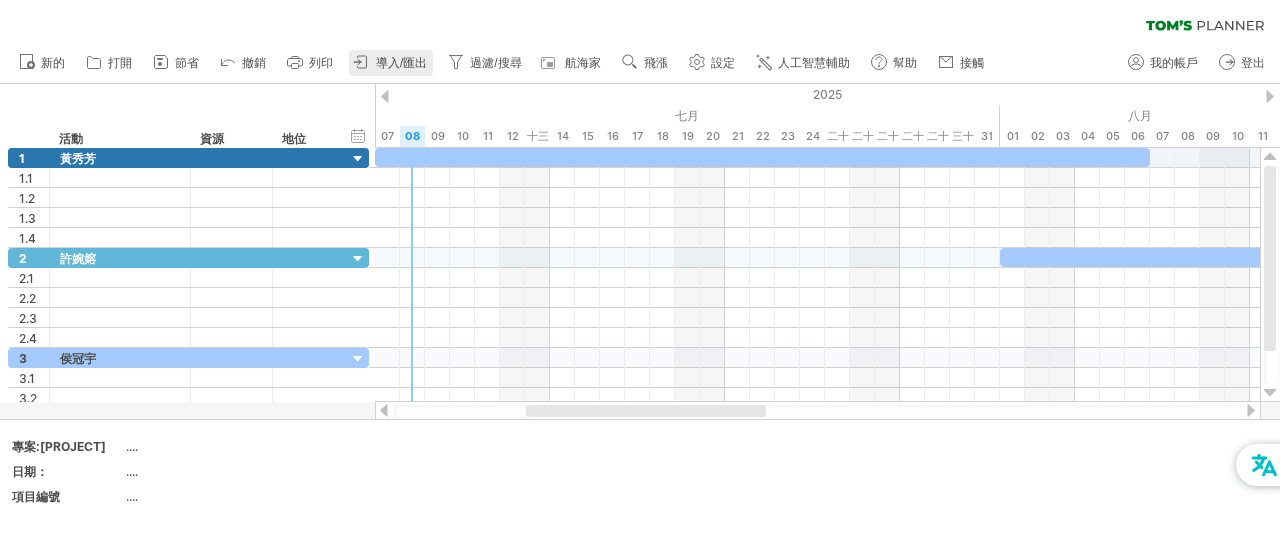 click on "導入/匯出" at bounding box center (401, 63) 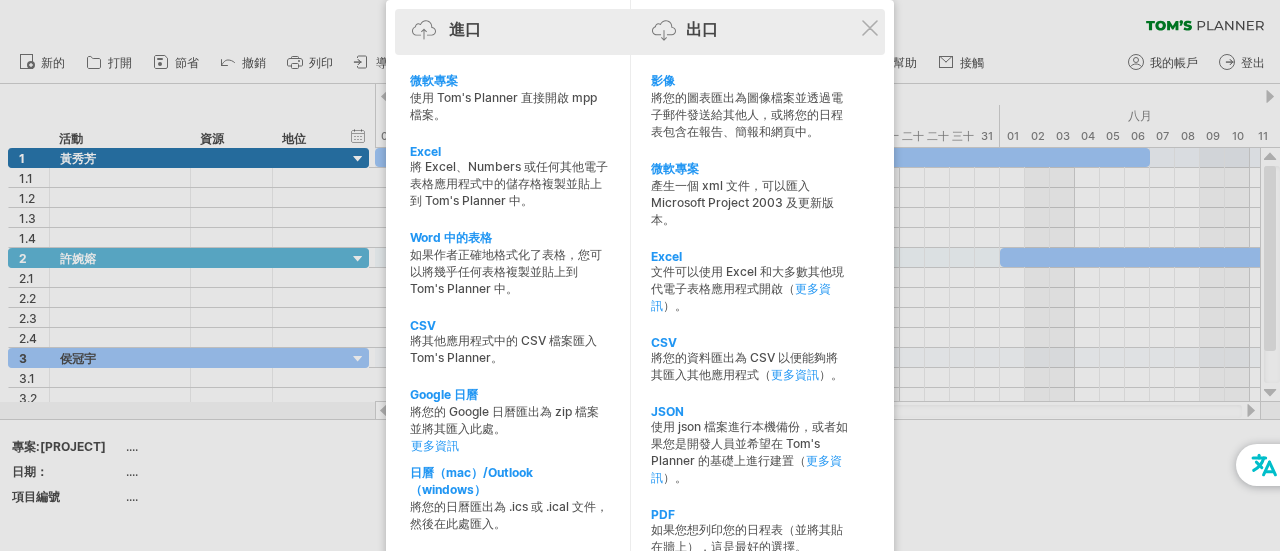 click on "進口
出口" at bounding box center [640, 33] 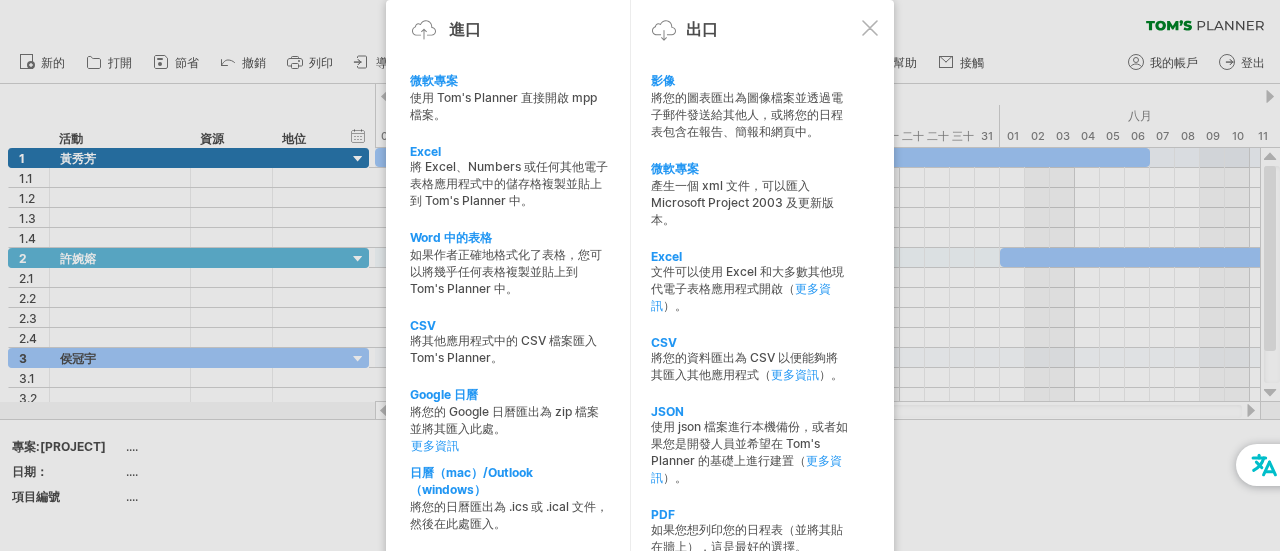 click at bounding box center (870, 28) 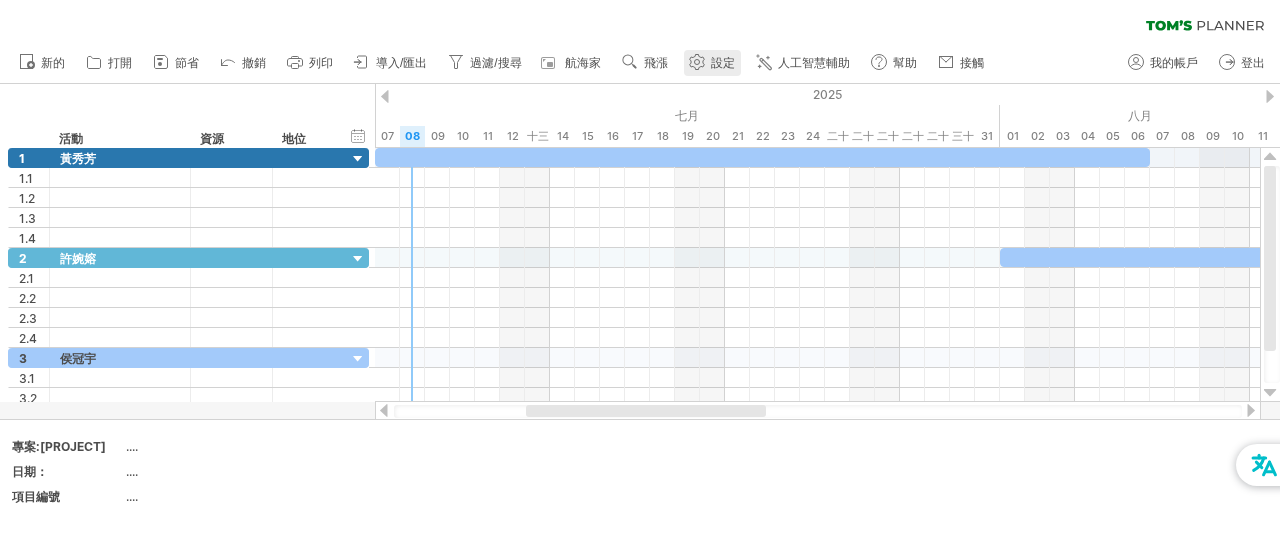 click on "設定" at bounding box center [723, 63] 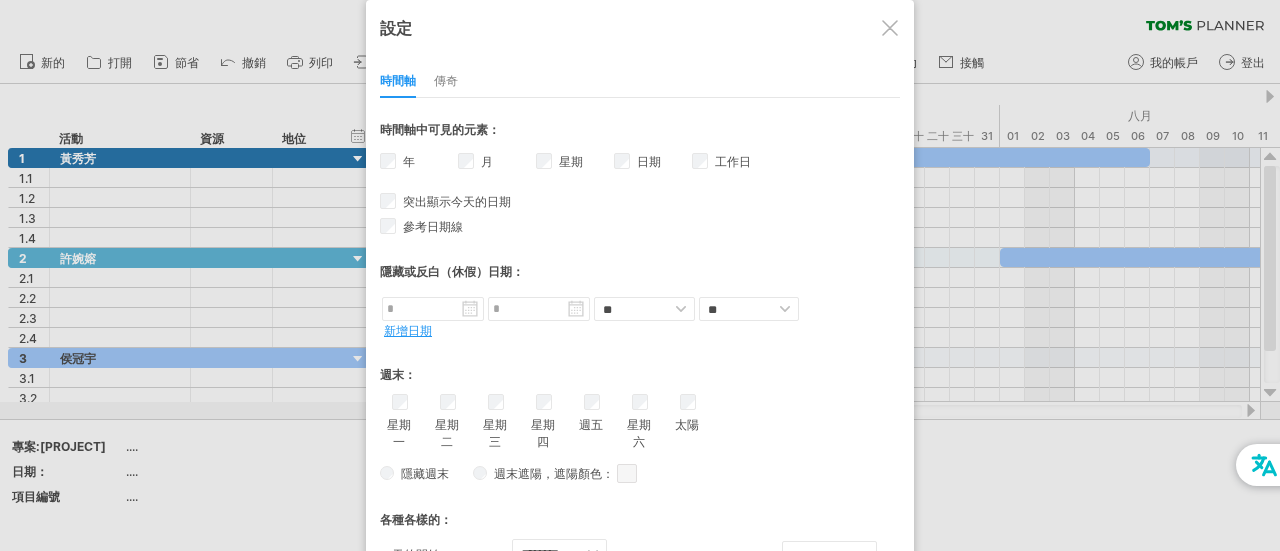 click at bounding box center [640, 275] 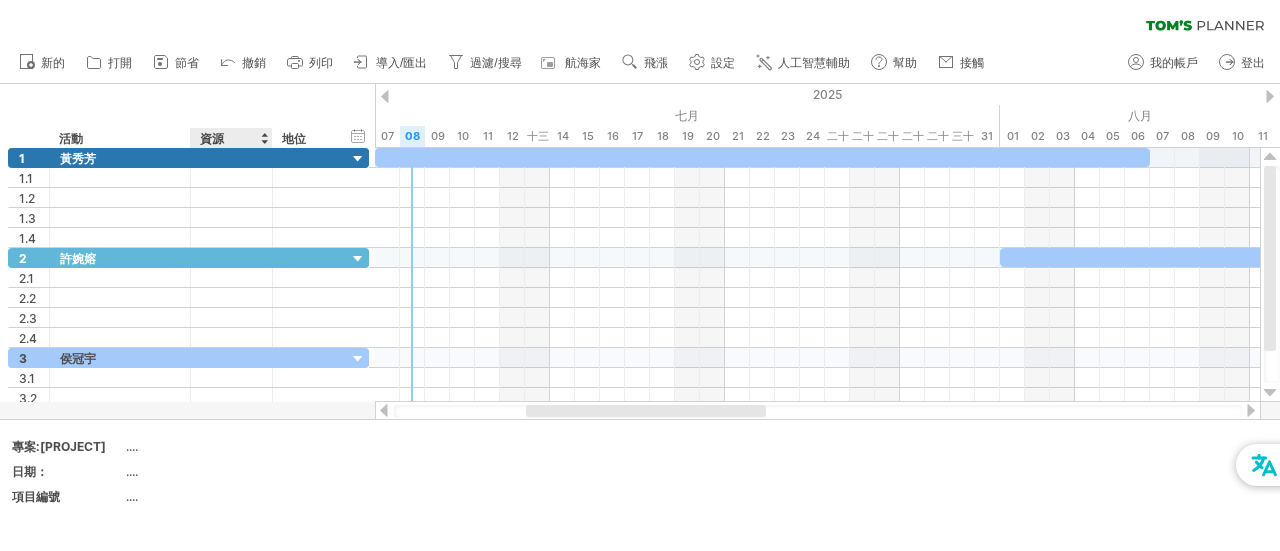 click on "資源" at bounding box center (230, 138) 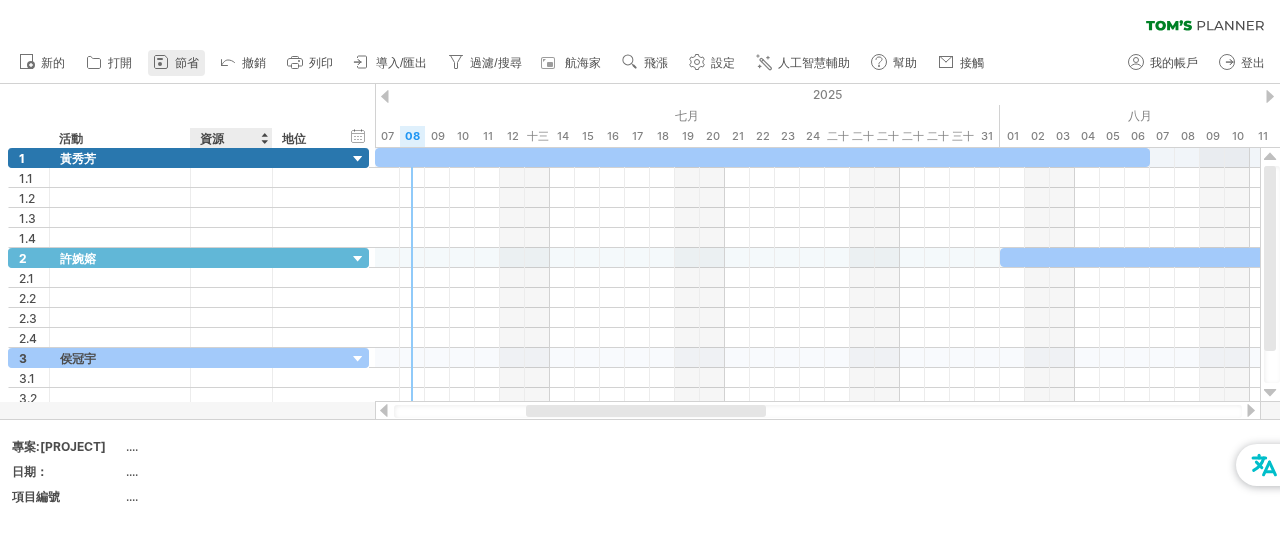 click at bounding box center (161, 62) 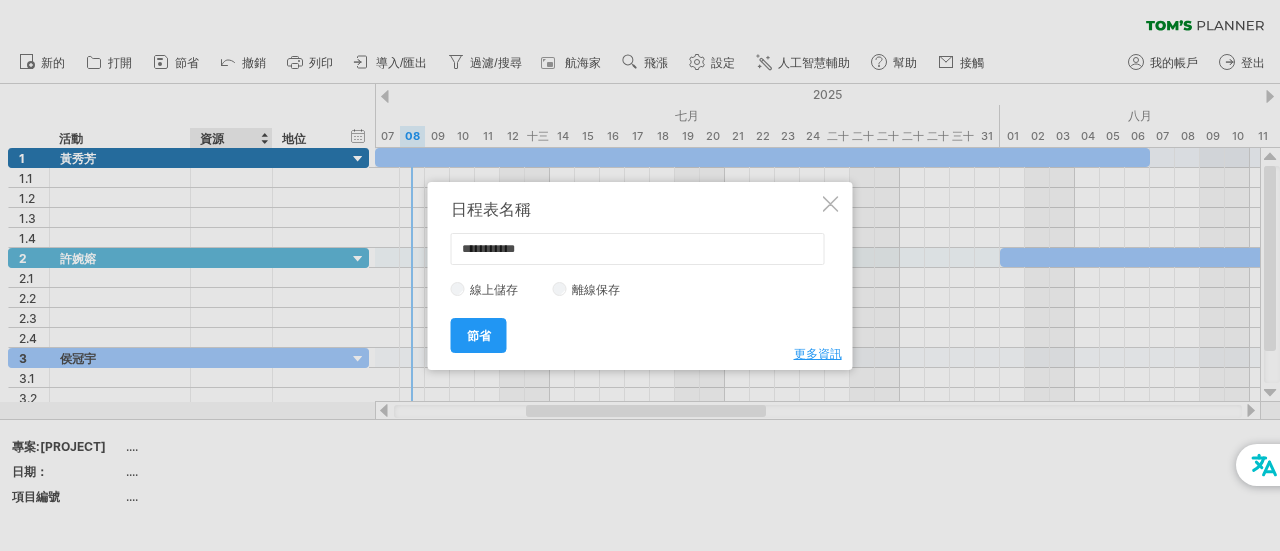 drag, startPoint x: 555, startPoint y: 246, endPoint x: 259, endPoint y: 195, distance: 300.36145 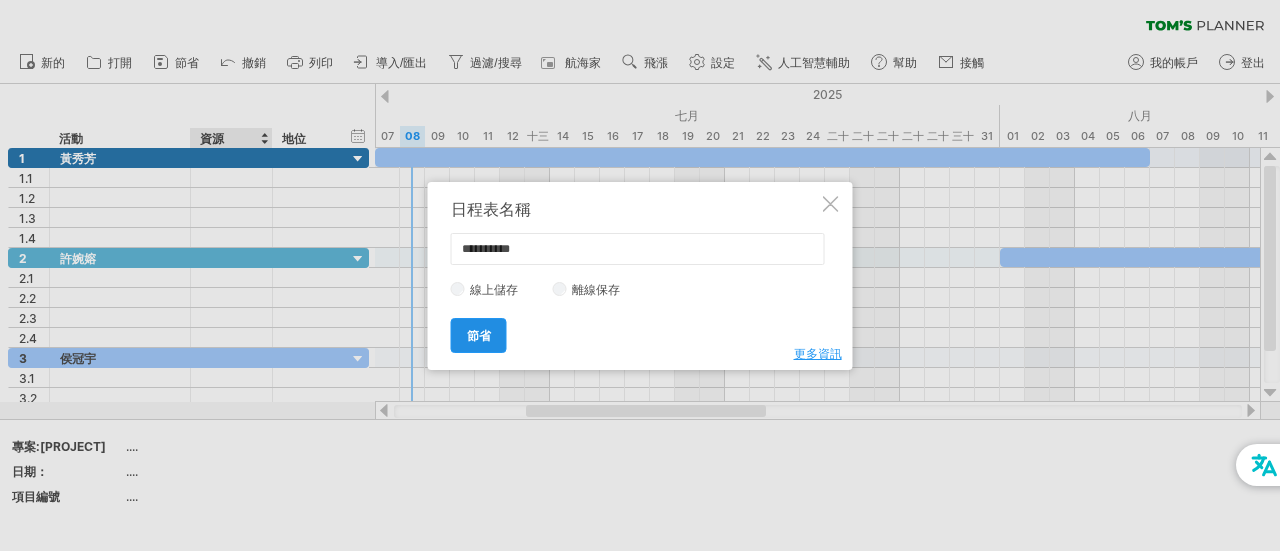 type on "**********" 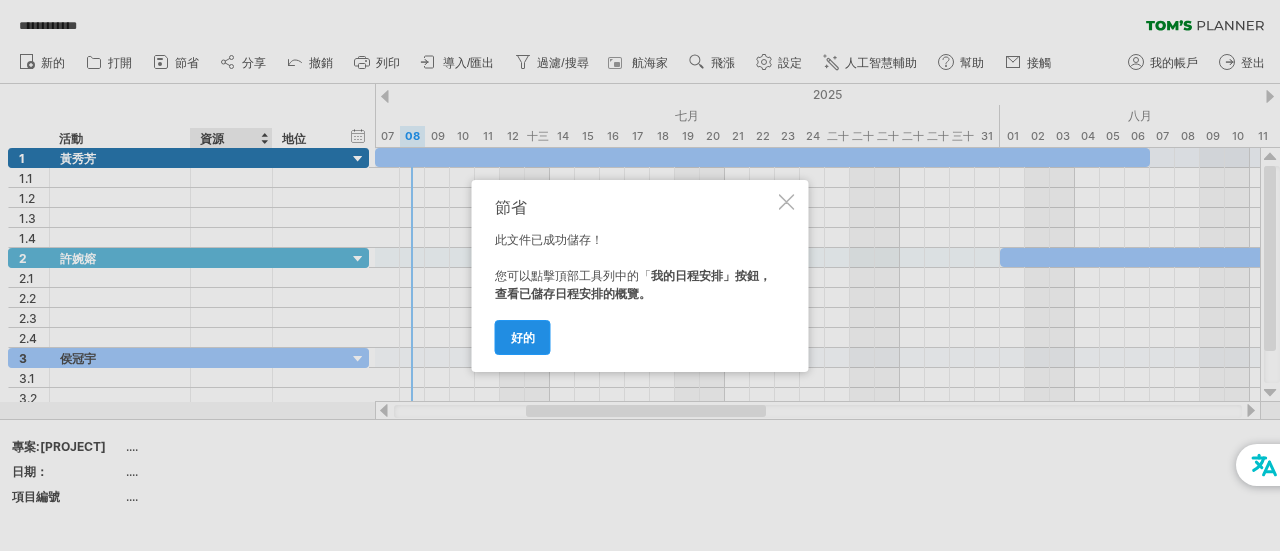 click on "好的" at bounding box center (523, 337) 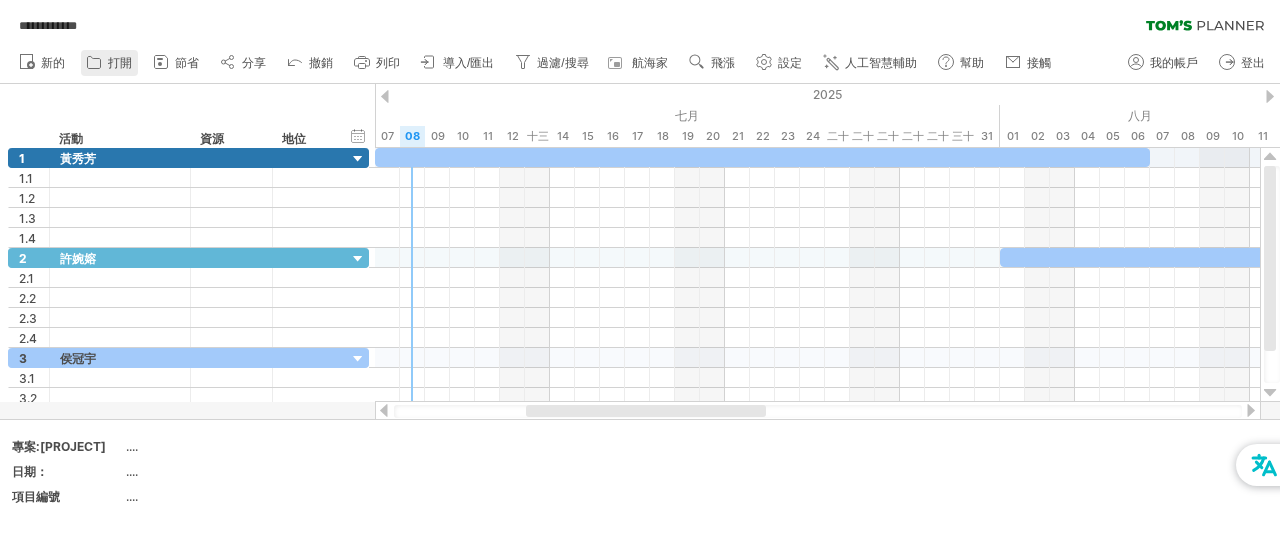 click on "打開" at bounding box center [120, 63] 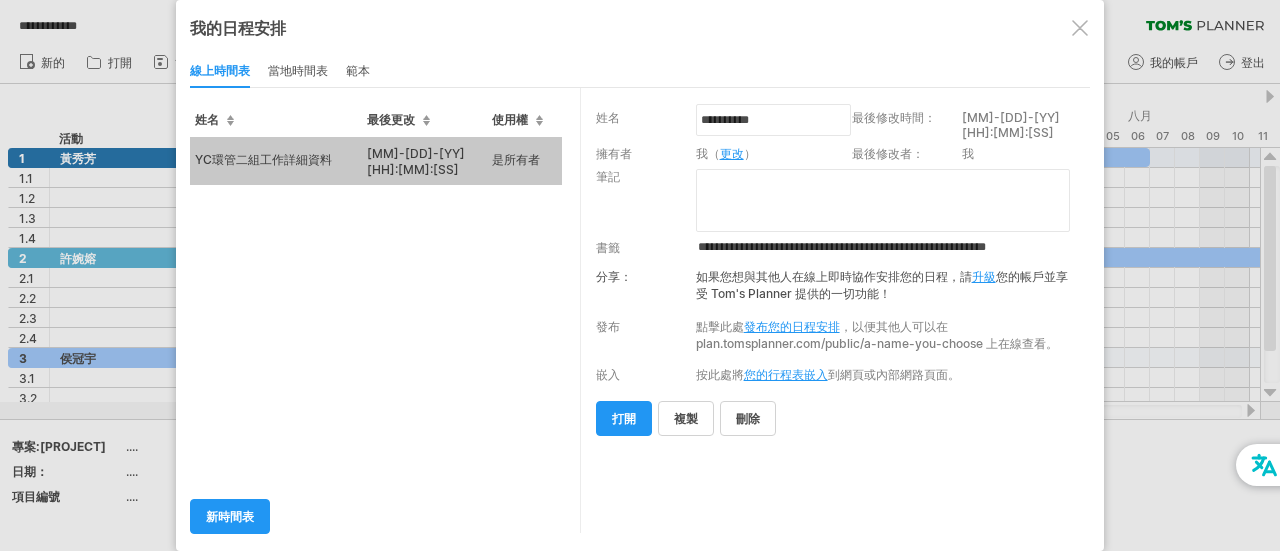click at bounding box center (1080, 28) 